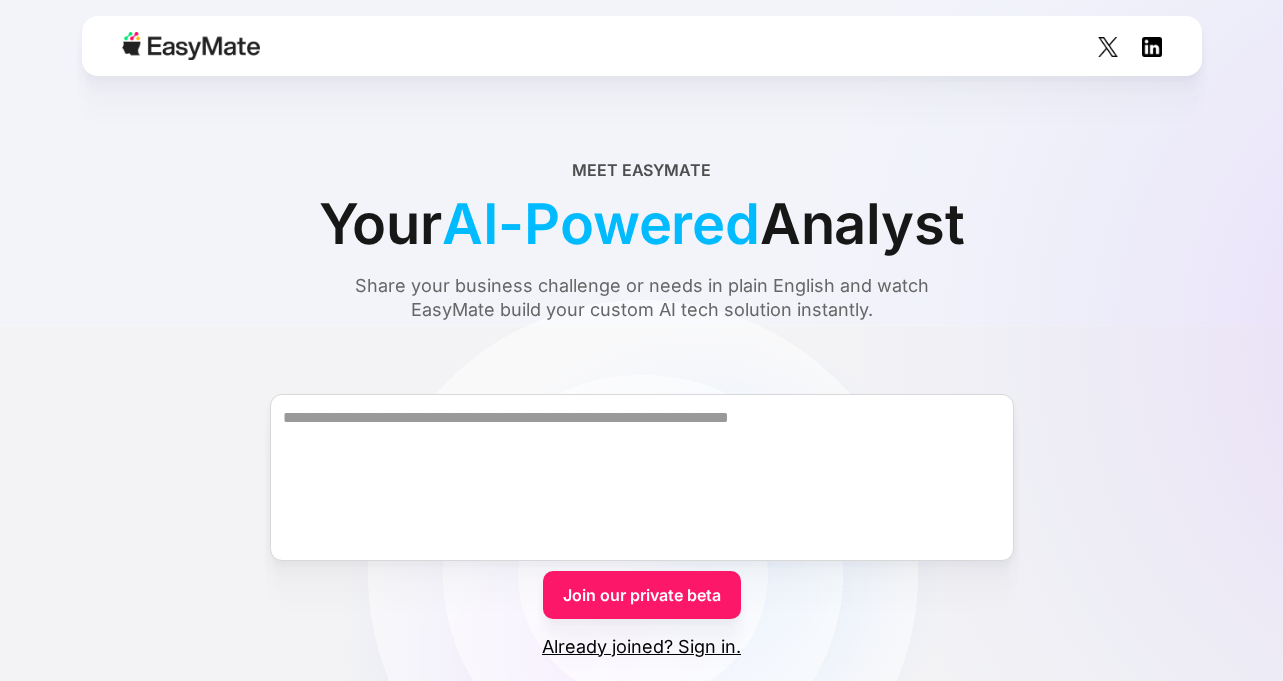 scroll, scrollTop: 0, scrollLeft: 0, axis: both 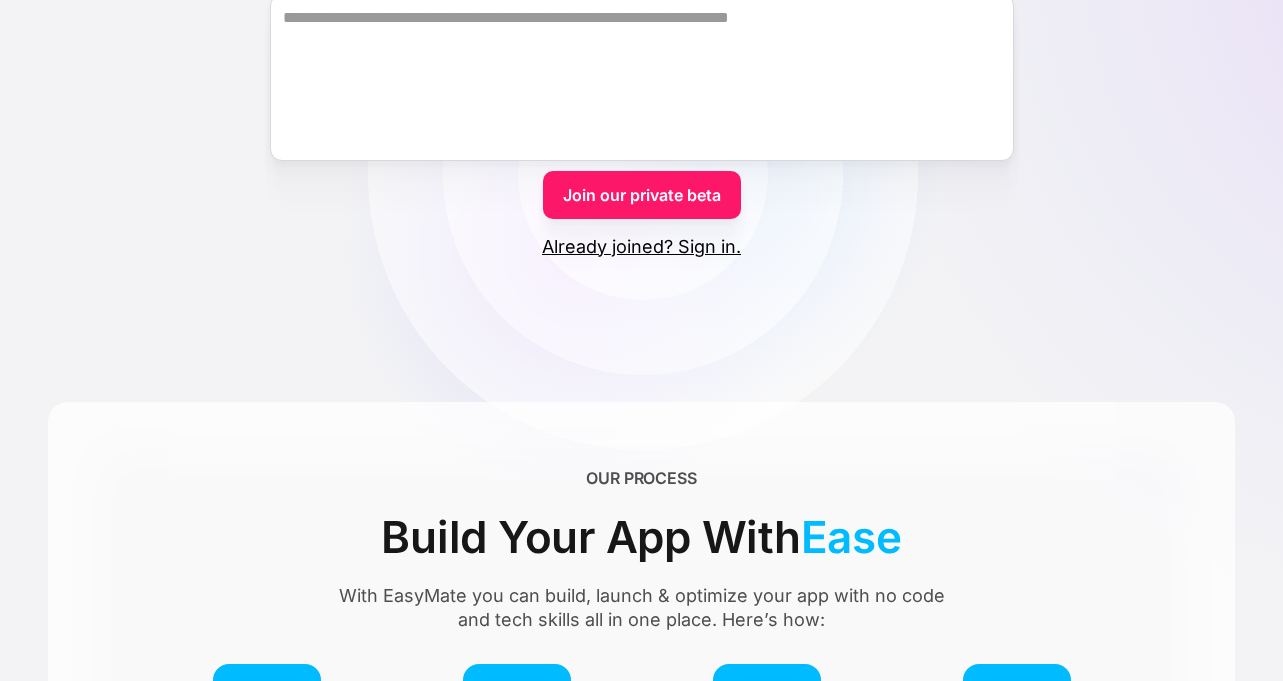 click on "Join our private beta" at bounding box center (642, 195) 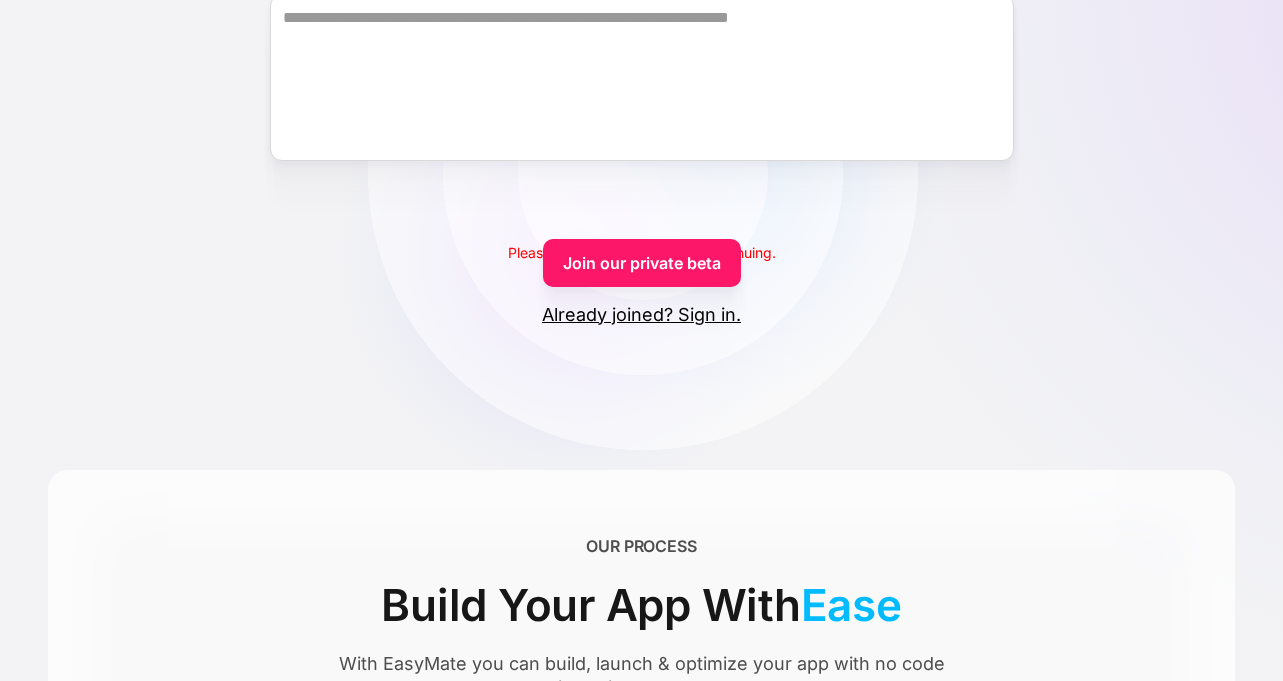 click on "Already joined? Sign in." at bounding box center [641, 315] 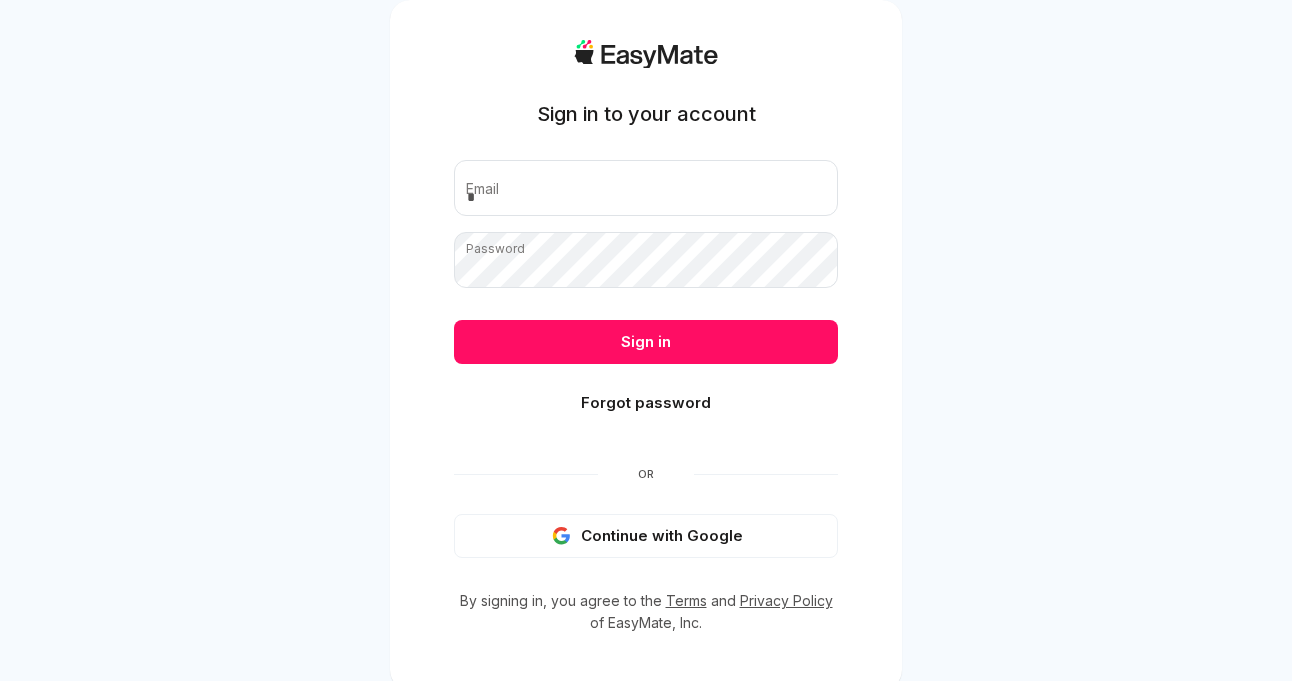 scroll, scrollTop: 0, scrollLeft: 0, axis: both 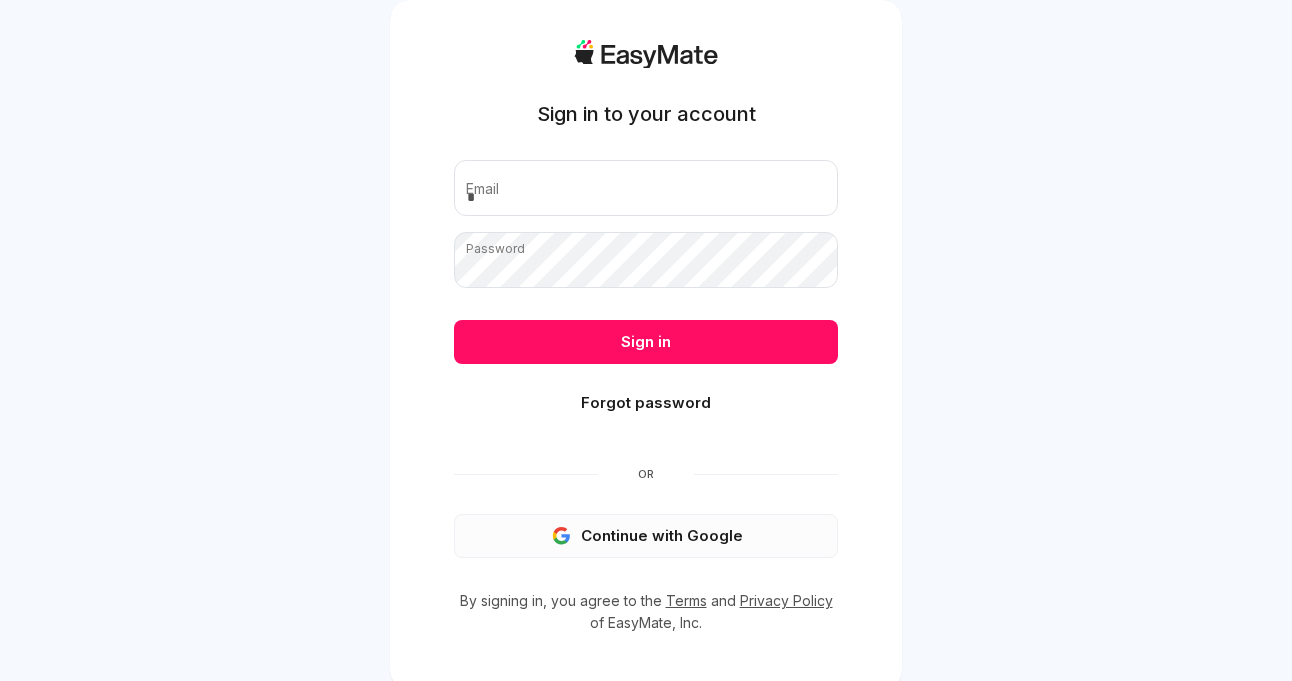 click on "Continue with Google" at bounding box center (646, 536) 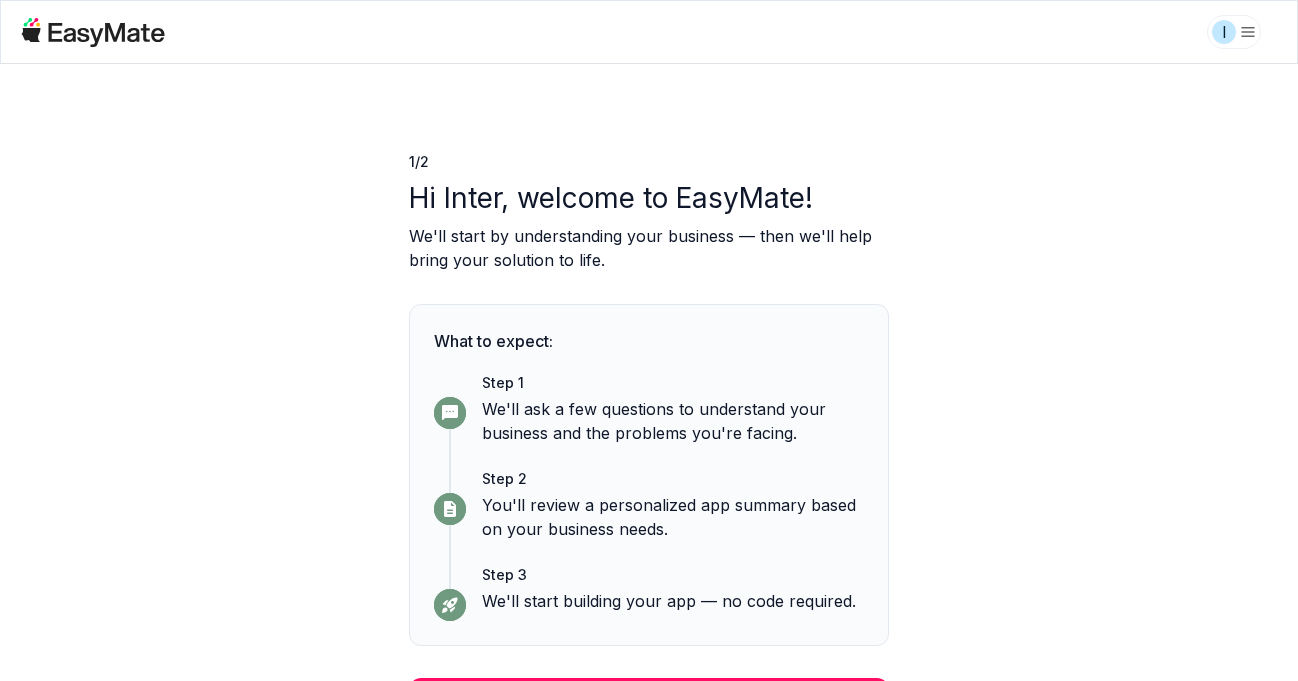 scroll, scrollTop: 0, scrollLeft: 0, axis: both 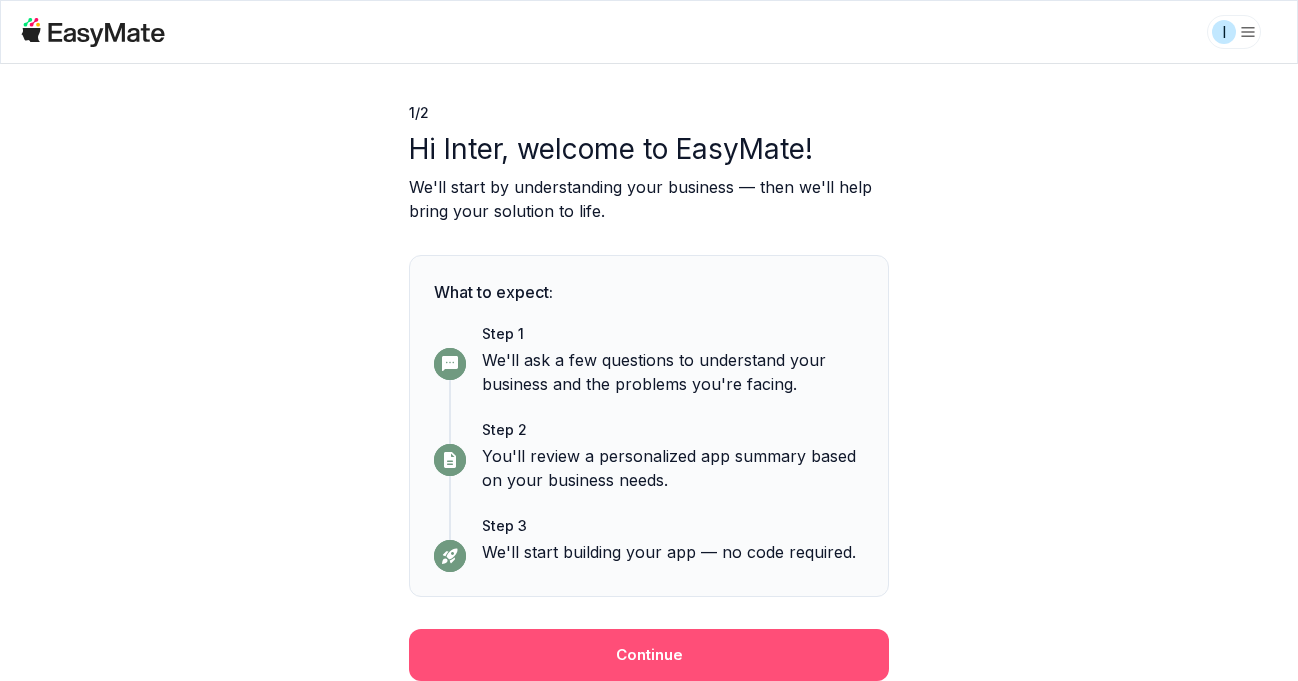 click on "Continue" at bounding box center [649, 655] 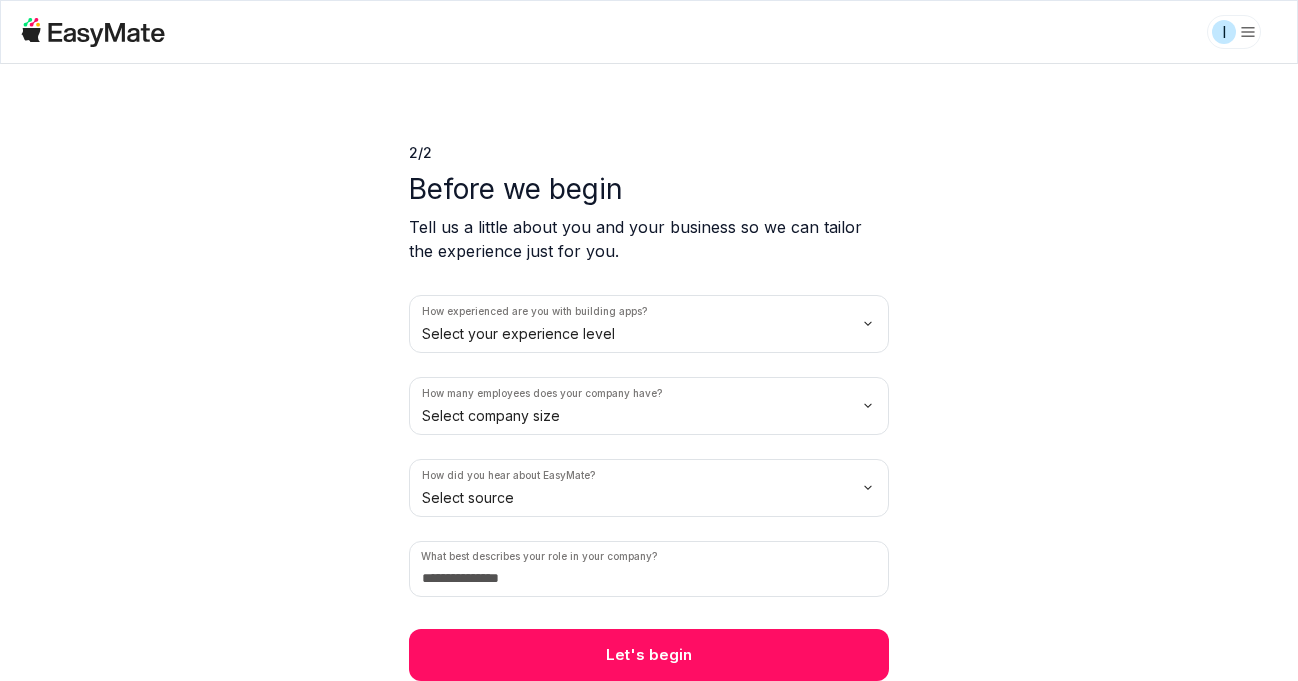 scroll, scrollTop: 9, scrollLeft: 0, axis: vertical 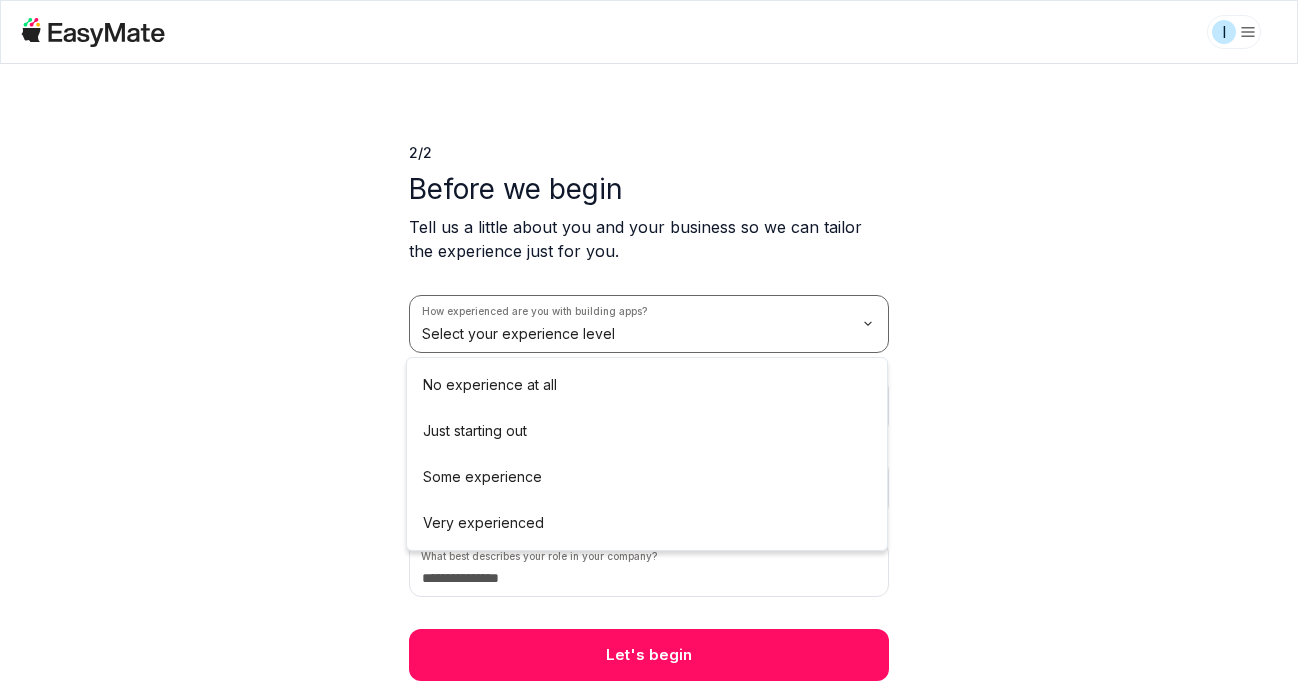 click on "I 2 / 2 Before we begin Tell us a little about you and your business so we can tailor the experience just for you. How experienced are you with building apps? Select your experience level How many employees does your company have? Select company size How did you hear about EasyMate? Select source What best describes your role in your company? Let's begin
No experience at all Just starting out Some experience Very experienced" at bounding box center (649, 340) 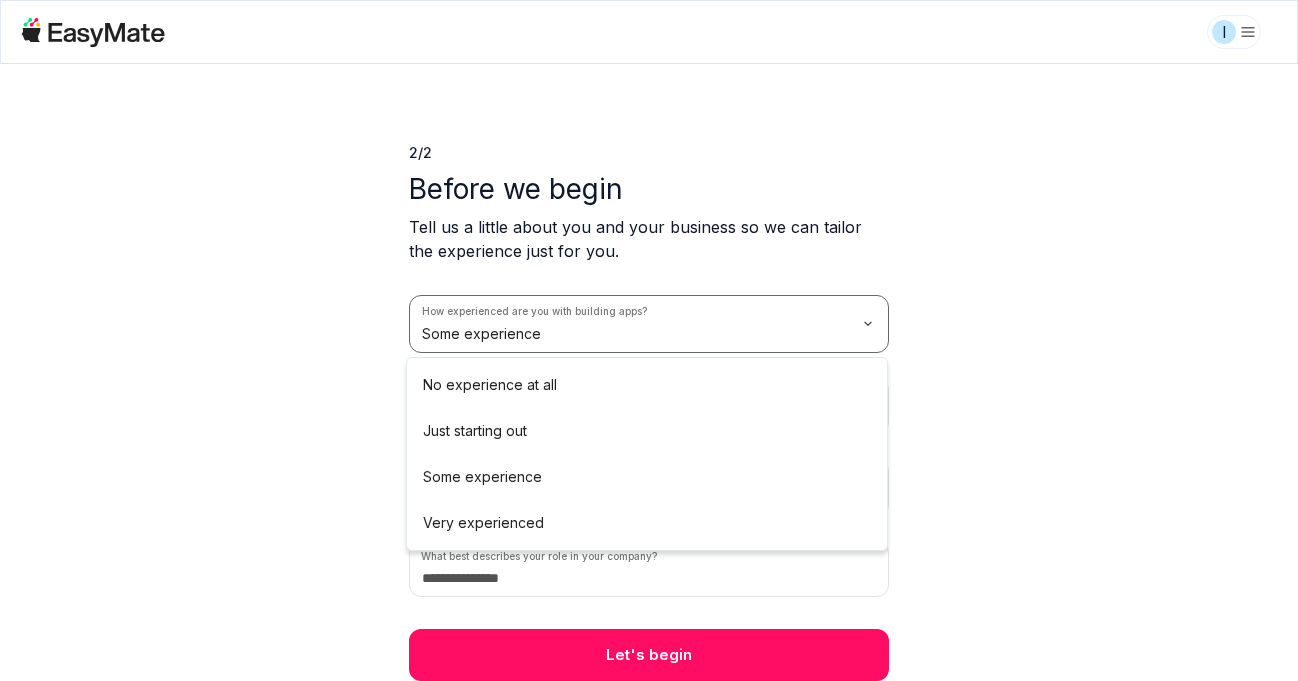 click on "I 2 / 2 Before we begin Tell us a little about you and your business so we can tailor the experience just for you. How experienced are you with building apps? Some experience How many employees does your company have? Select company size How did you hear about EasyMate? Select source What best describes your role in your company? Let's begin
No experience at all Just starting out Some experience Very experienced" at bounding box center [649, 340] 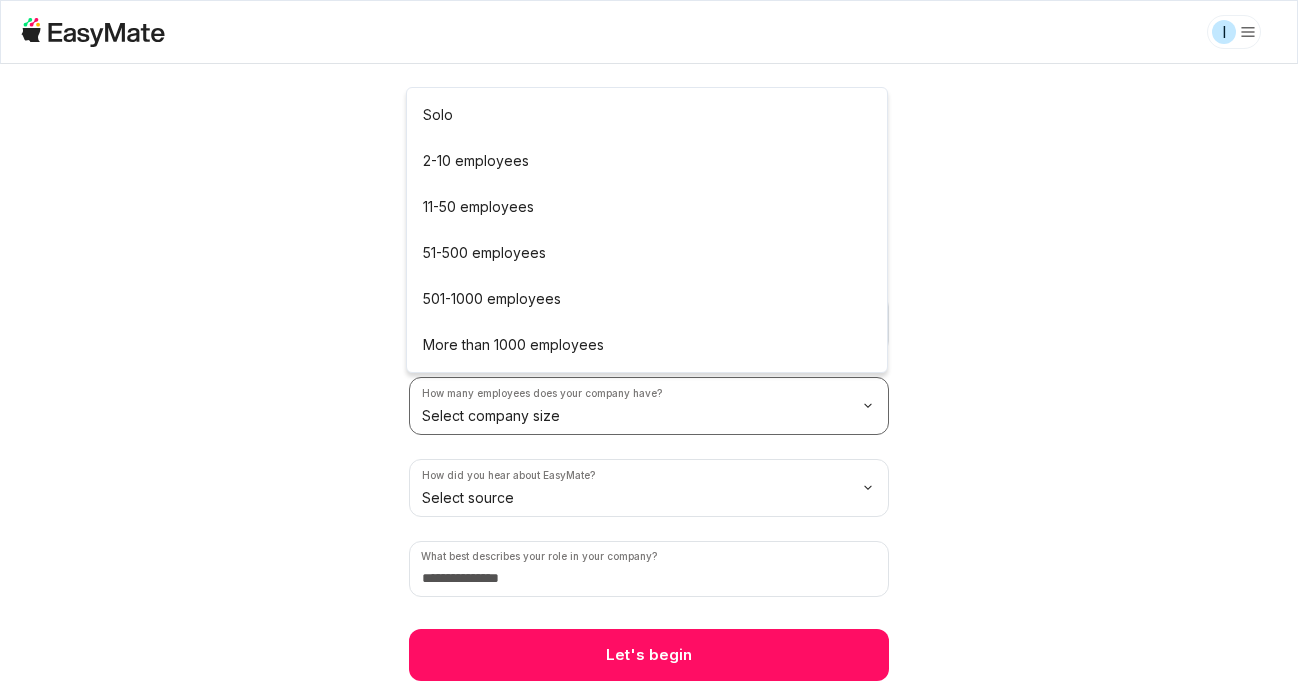 click on "I 2 / 2 Before we begin Tell us a little about you and your business so we can tailor the experience just for you. How experienced are you with building apps? Very experienced How many employees does your company have? Select company size How did you hear about EasyMate? Select source What best describes your role in your company? Let's begin
Solo 2-10 employees 11-50 employees 51-500 employees 501-1000 employees More than 1000 employees" at bounding box center [649, 340] 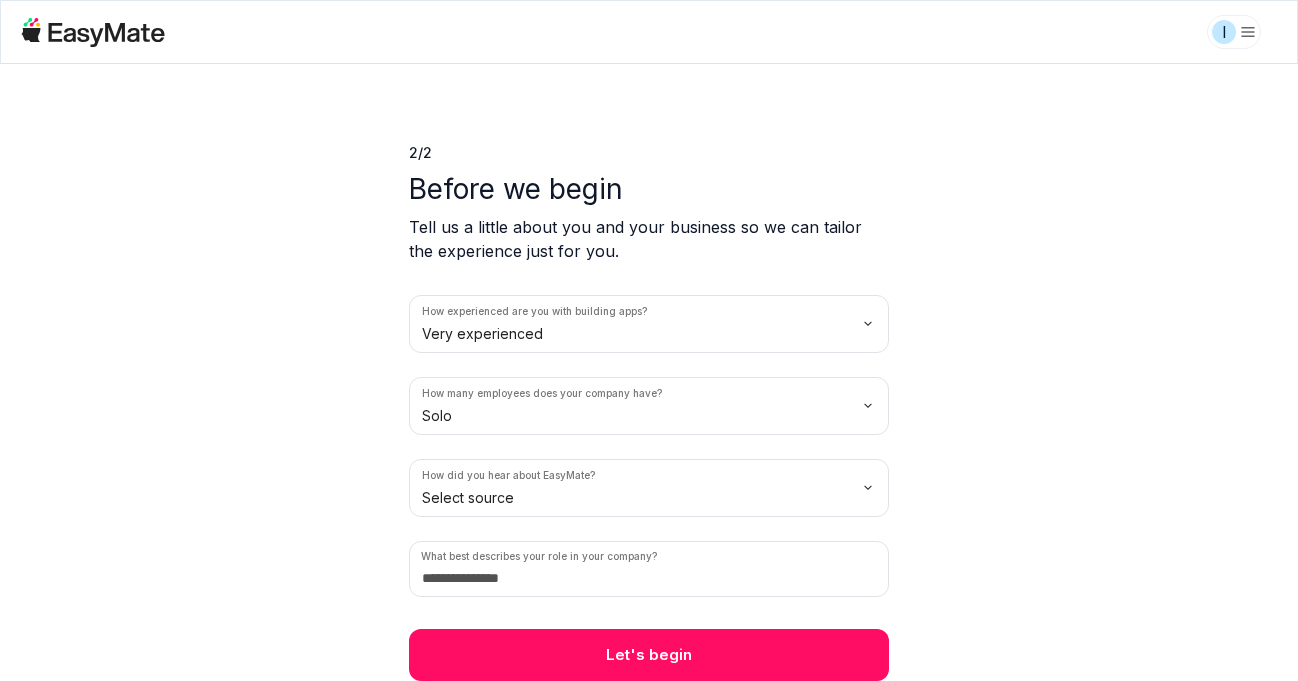 click on "I 2 / 2 Before we begin Tell us a little about you and your business so we can tailor the experience just for you. How experienced are you with building apps? Very experienced How many employees does your company have? Solo How did you hear about EasyMate? Select source What best describes your role in your company? Let's begin" at bounding box center (649, 340) 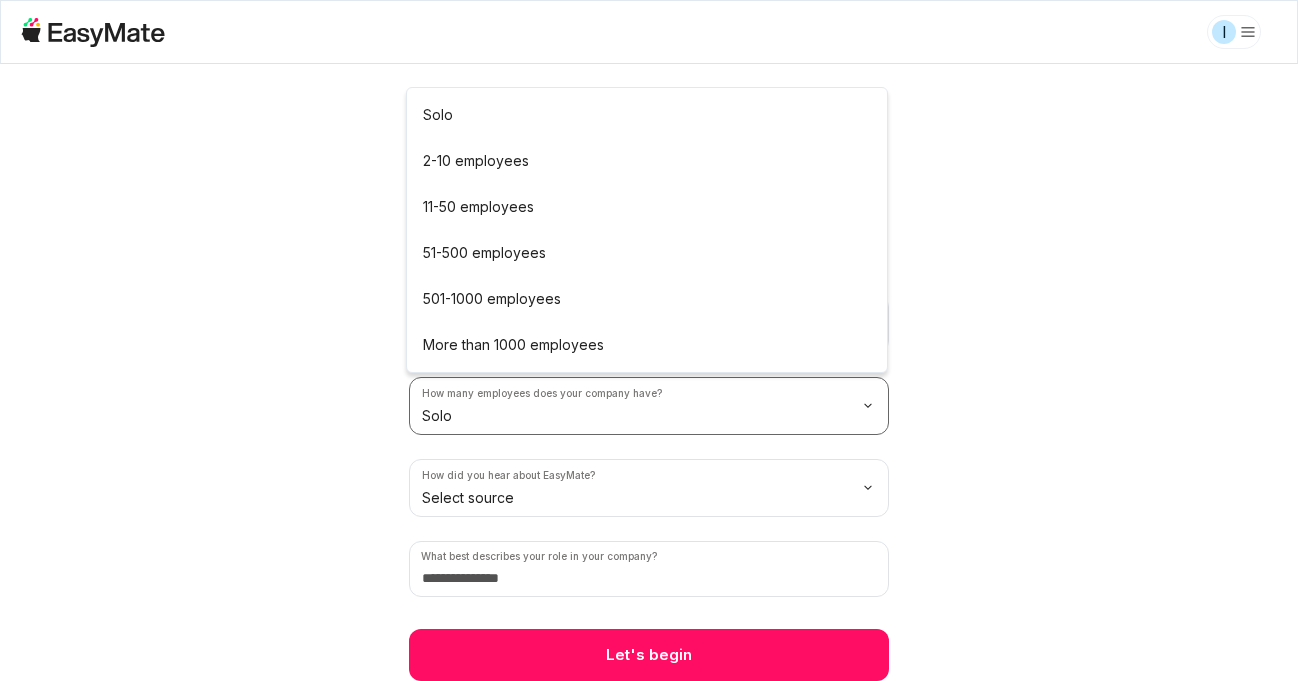 drag, startPoint x: 462, startPoint y: 156, endPoint x: 498, endPoint y: 187, distance: 47.507893 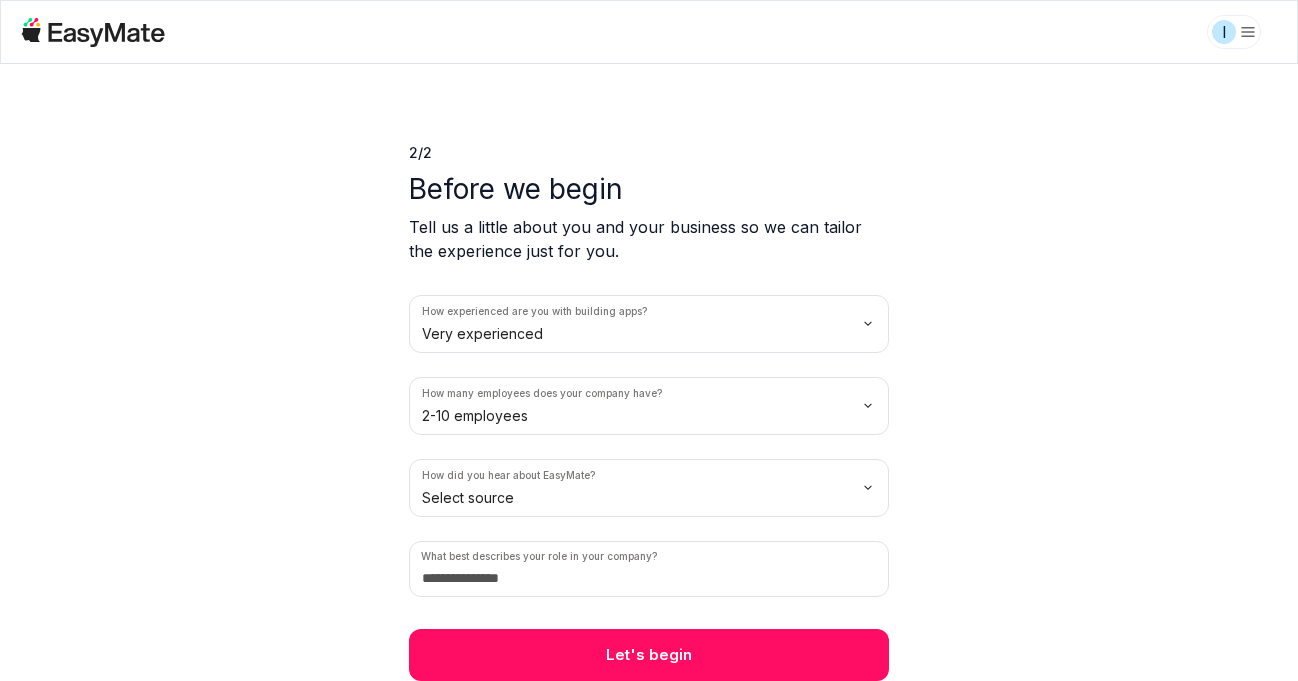 click on "I 2 / 2 Before we begin Tell us a little about you and your business so we can tailor the experience just for you. How experienced are you with building apps? Very experienced How many employees does your company have? 2-10 employees How did you hear about EasyMate? Select source What best describes your role in your company? Let's begin" at bounding box center (649, 340) 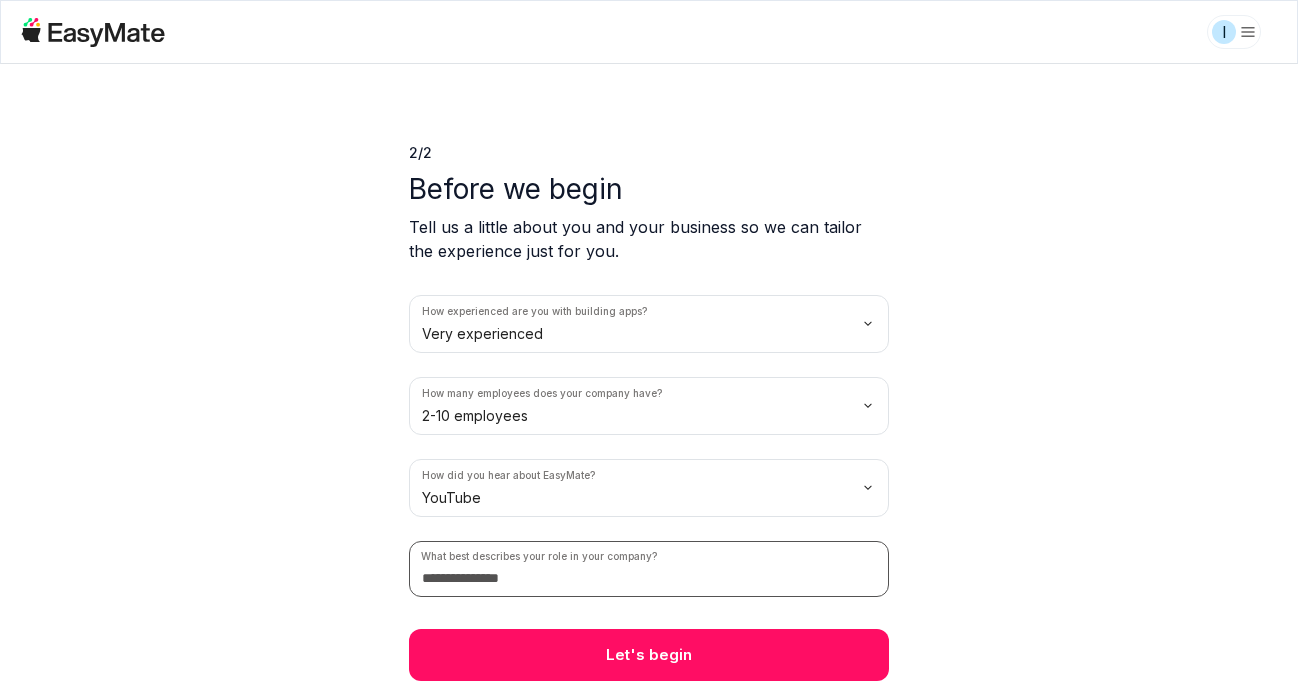 click at bounding box center (649, 569) 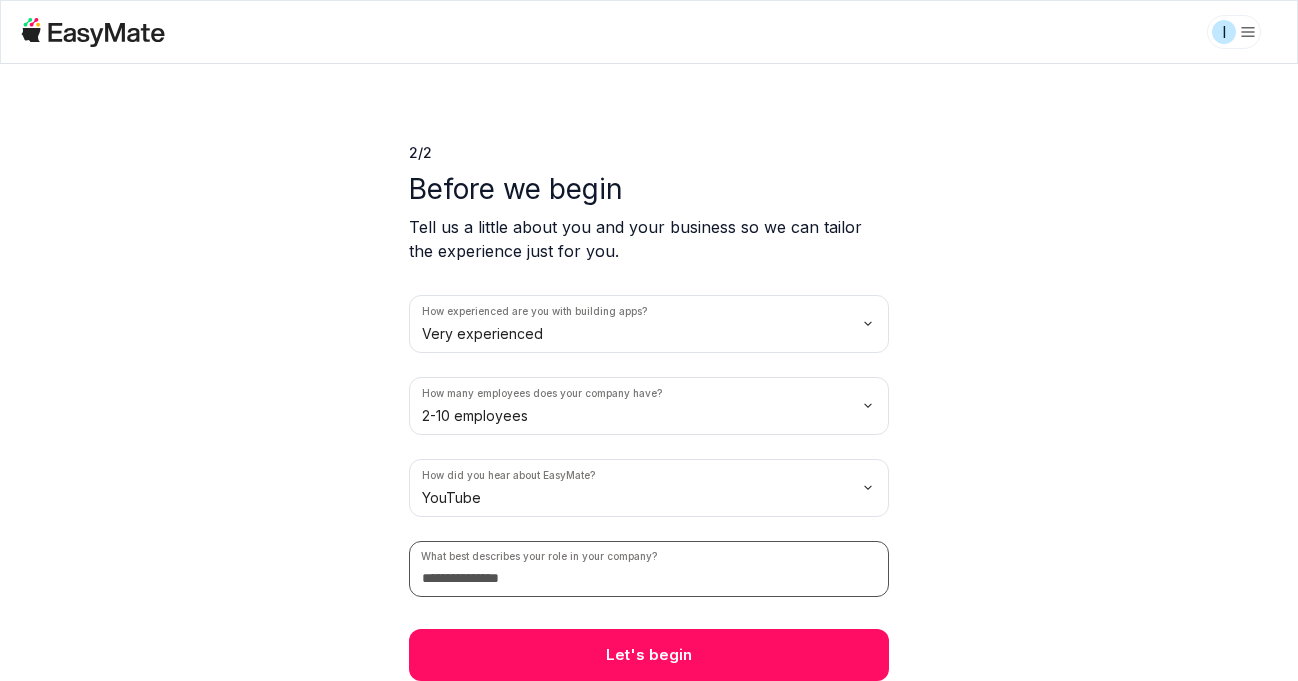 type on "*" 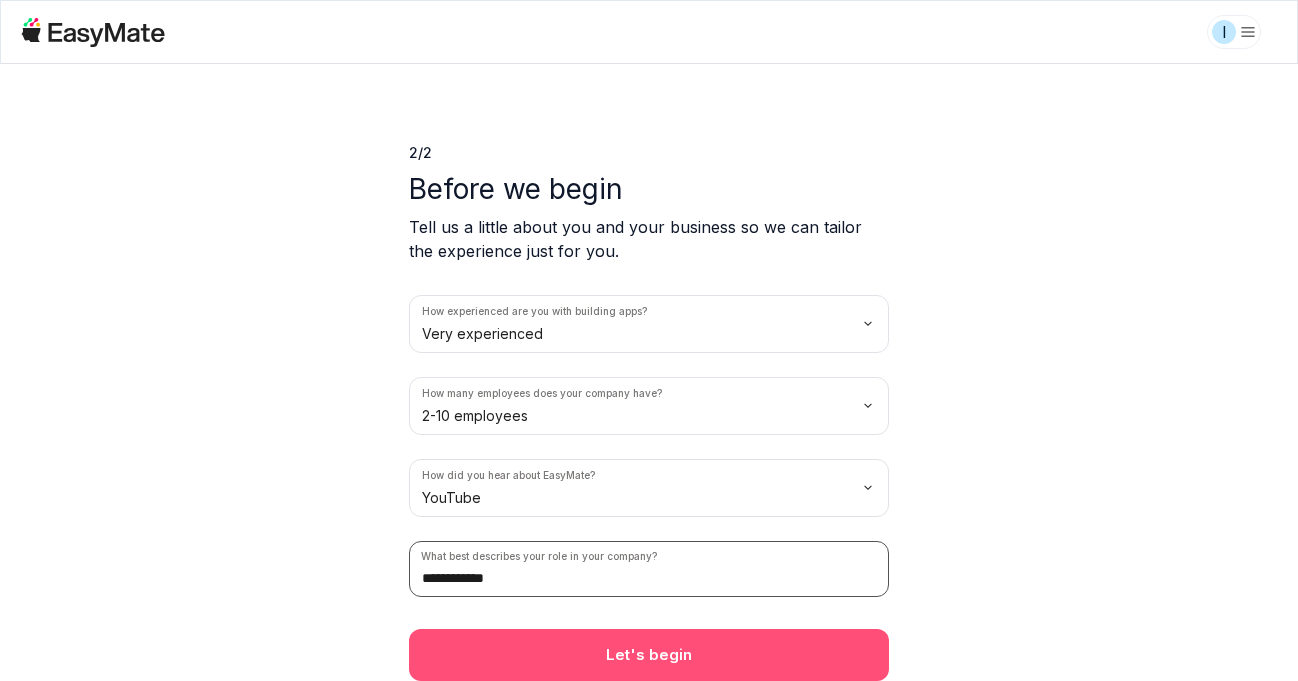 type on "**********" 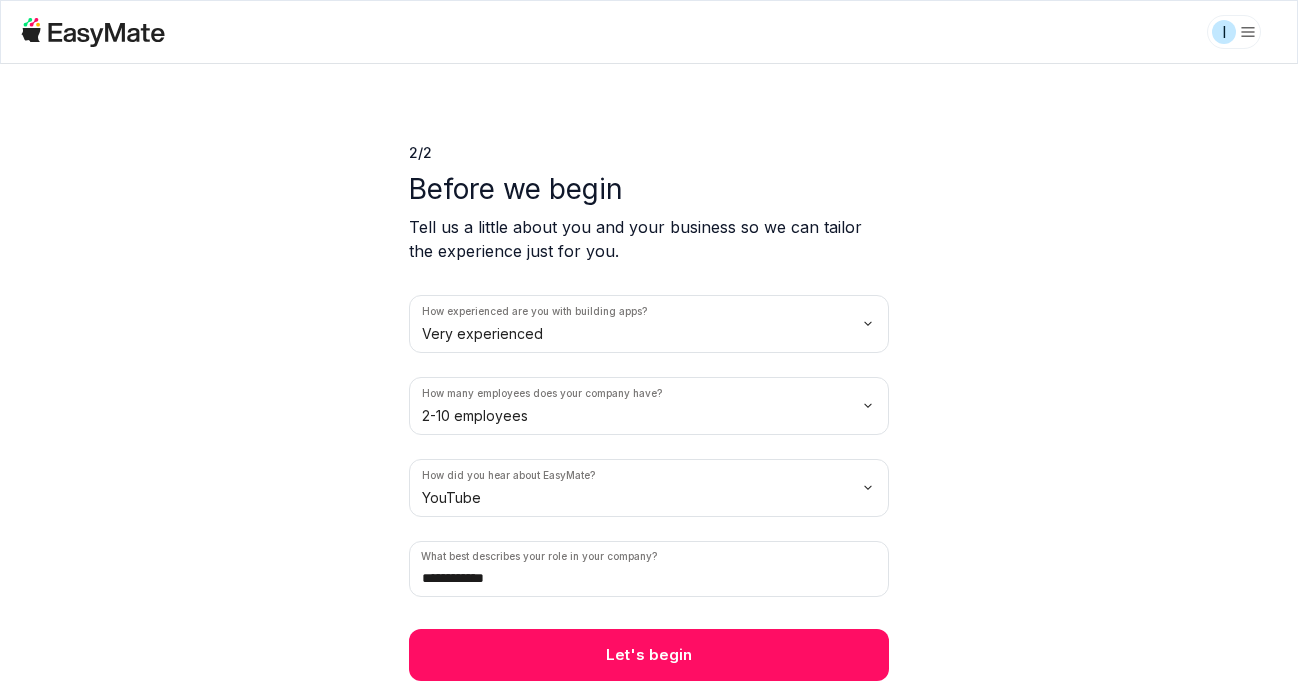 drag, startPoint x: 645, startPoint y: 654, endPoint x: 712, endPoint y: 573, distance: 105.11898 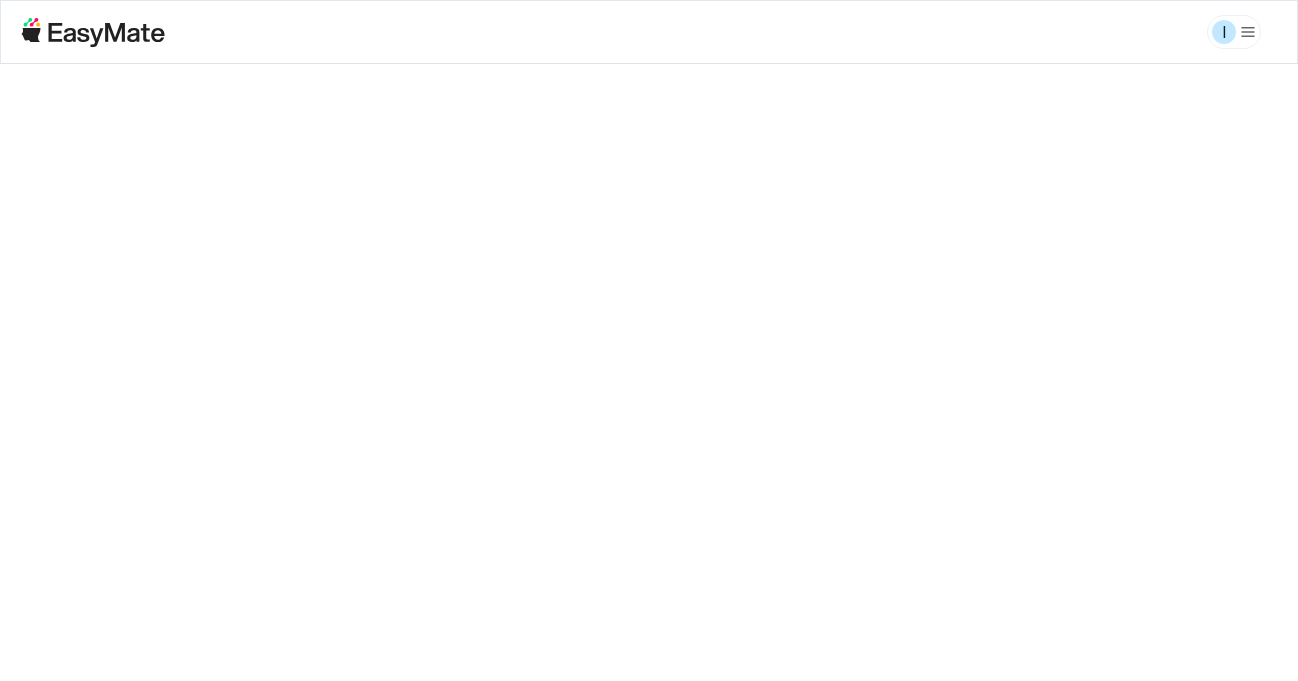scroll, scrollTop: 0, scrollLeft: 0, axis: both 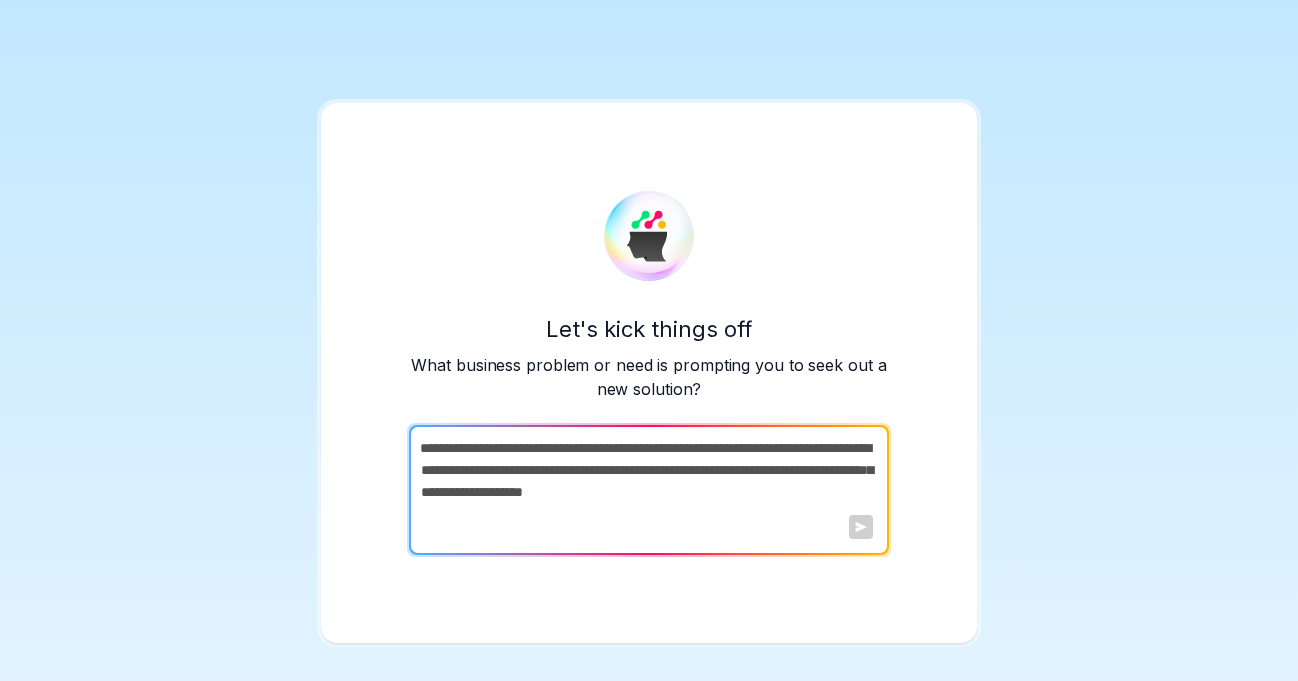 click at bounding box center [861, 527] 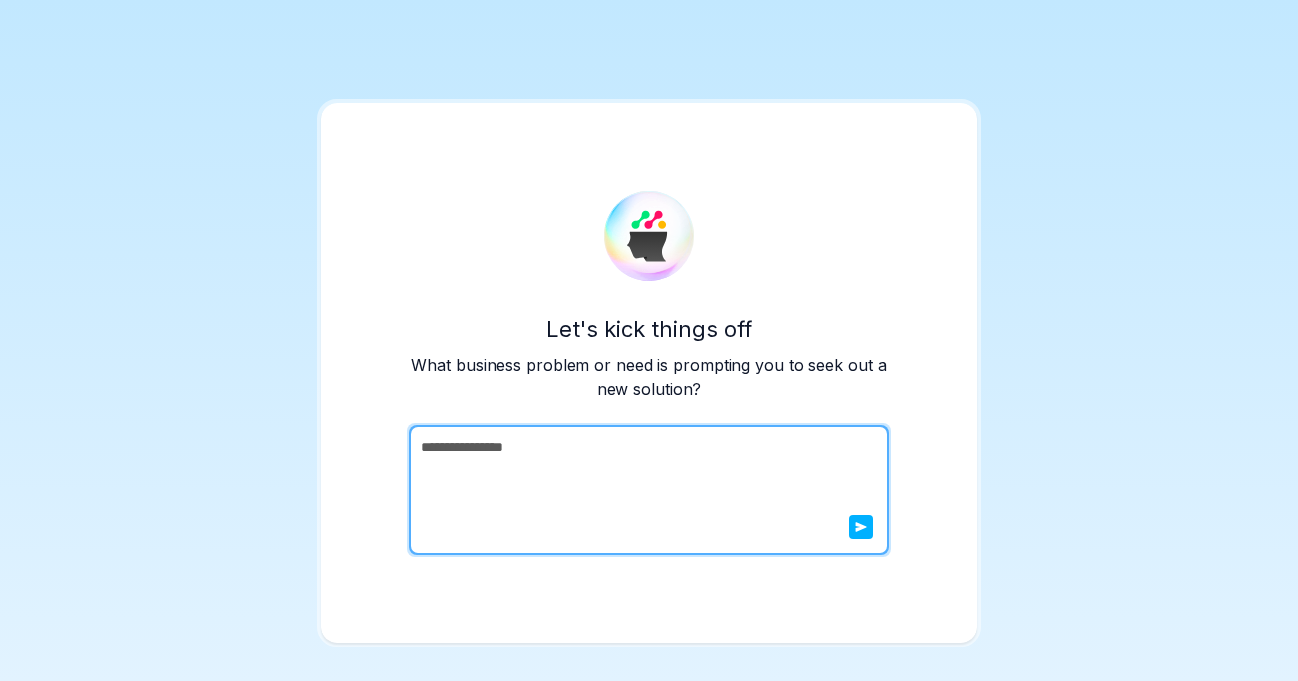 type on "**********" 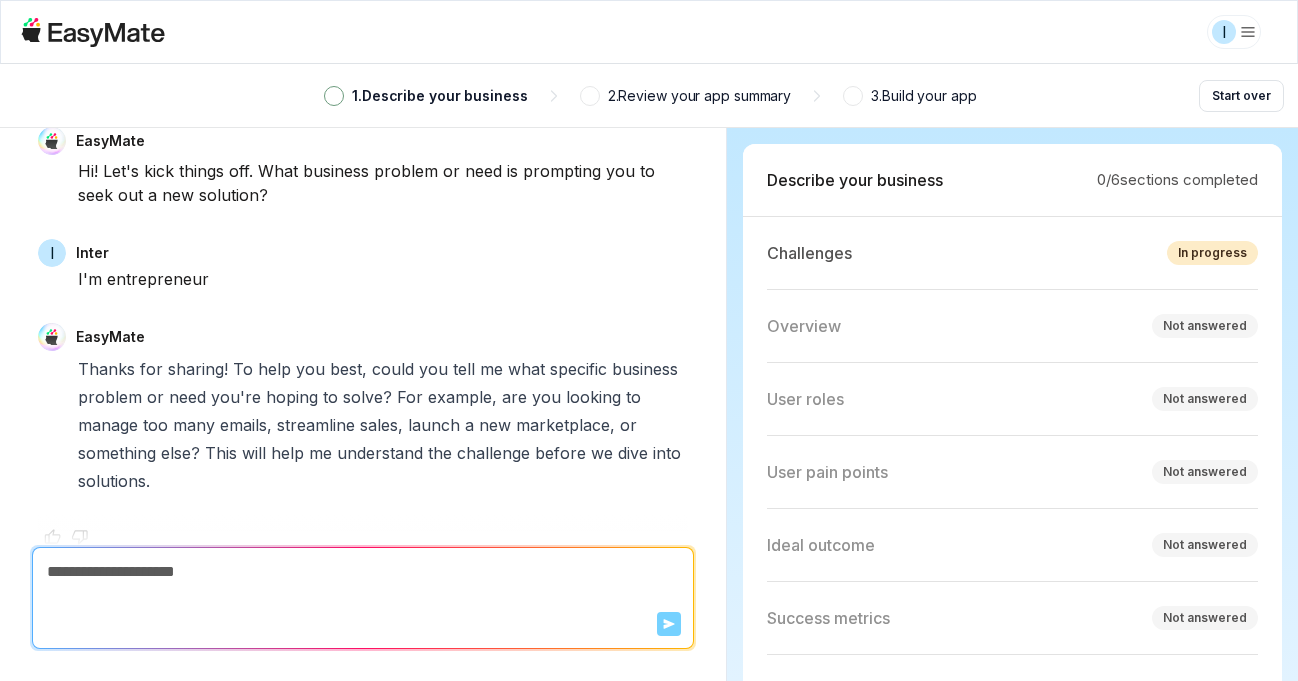 scroll, scrollTop: 69, scrollLeft: 0, axis: vertical 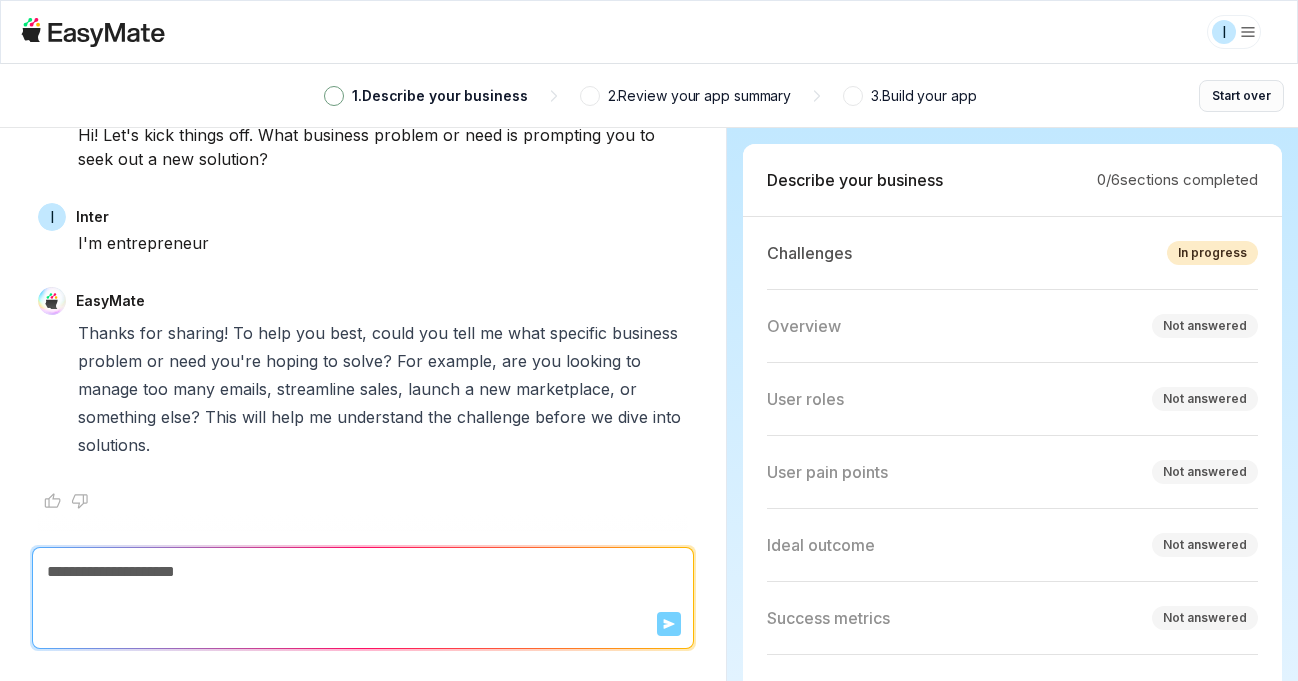 click on "Start over" at bounding box center [1241, 96] 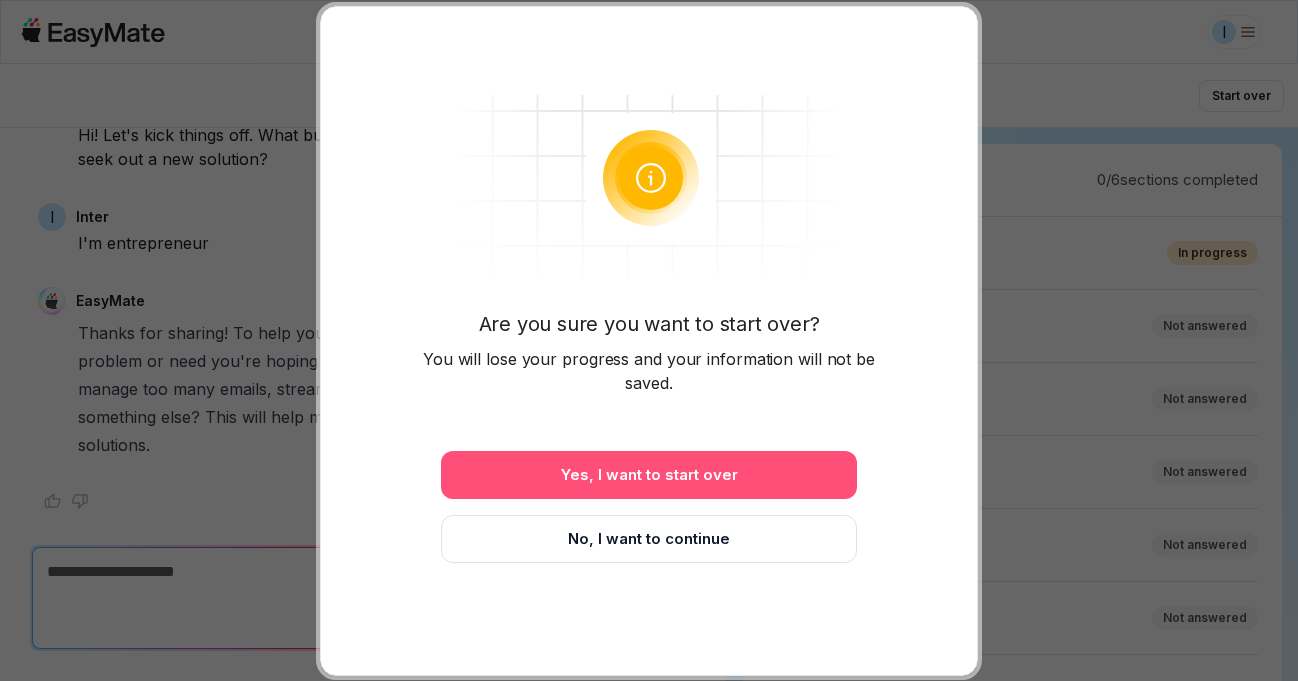 click on "Yes, I want to start over" at bounding box center [649, 475] 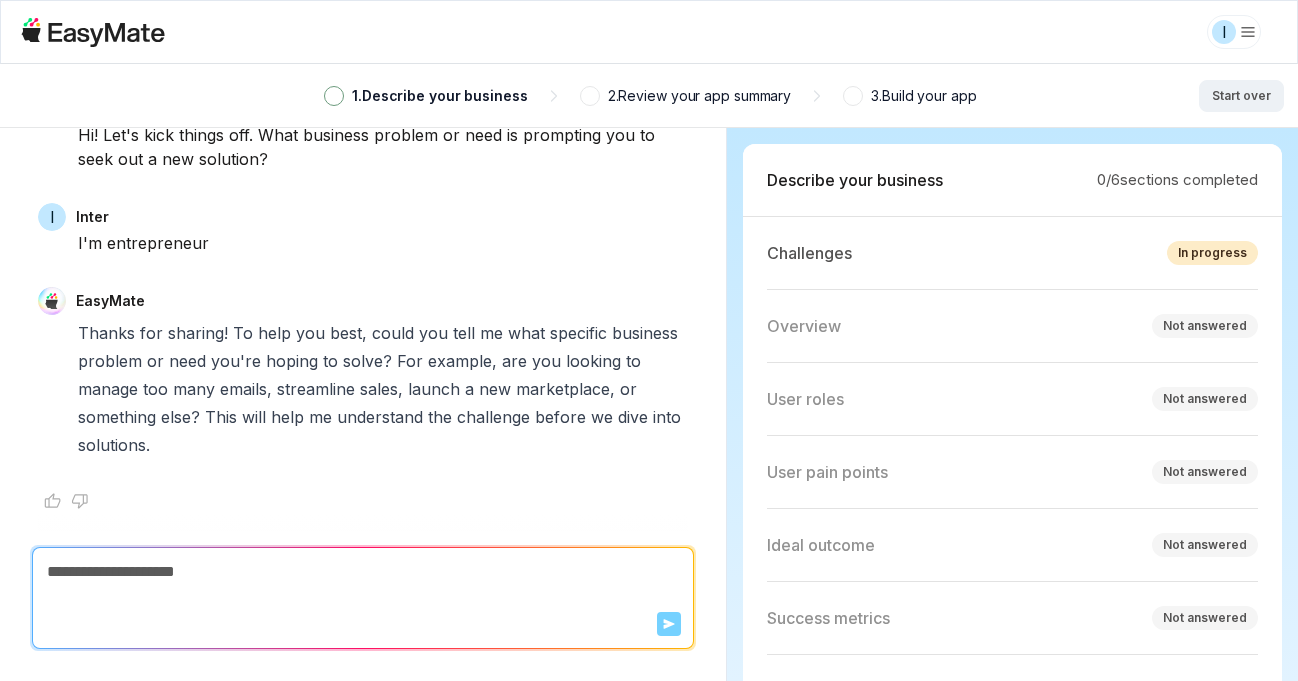 type on "*" 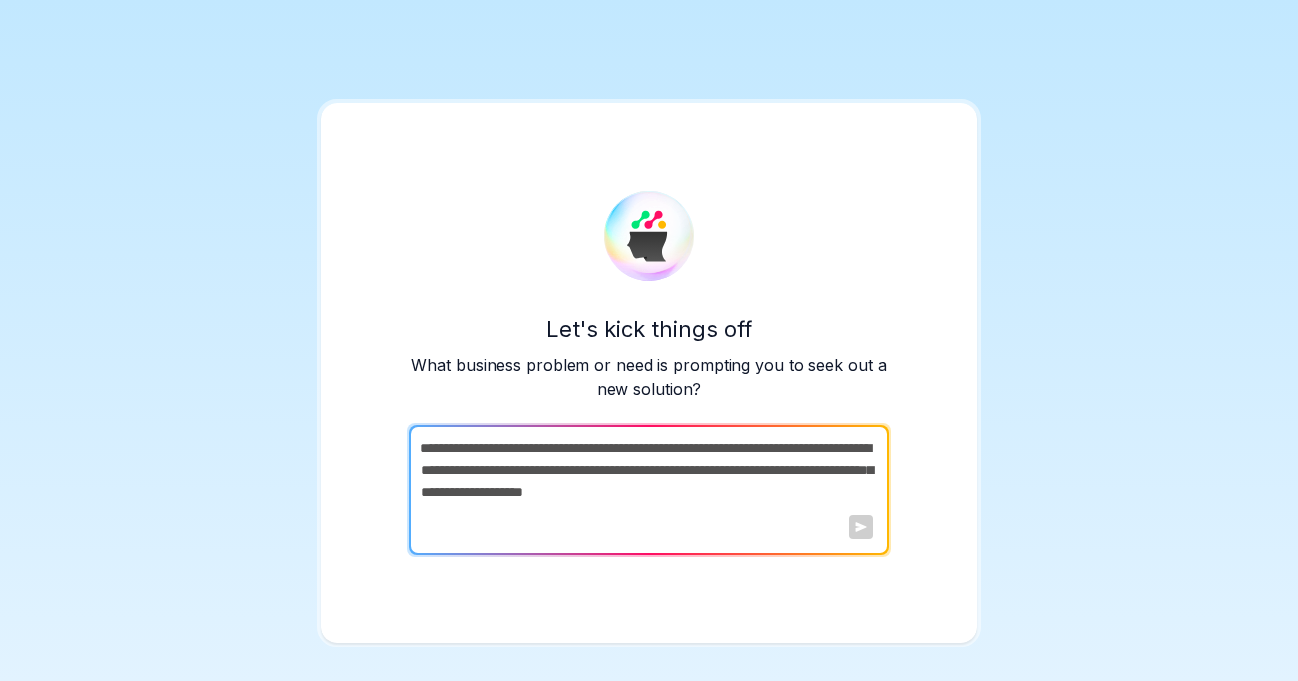 click at bounding box center (647, 490) 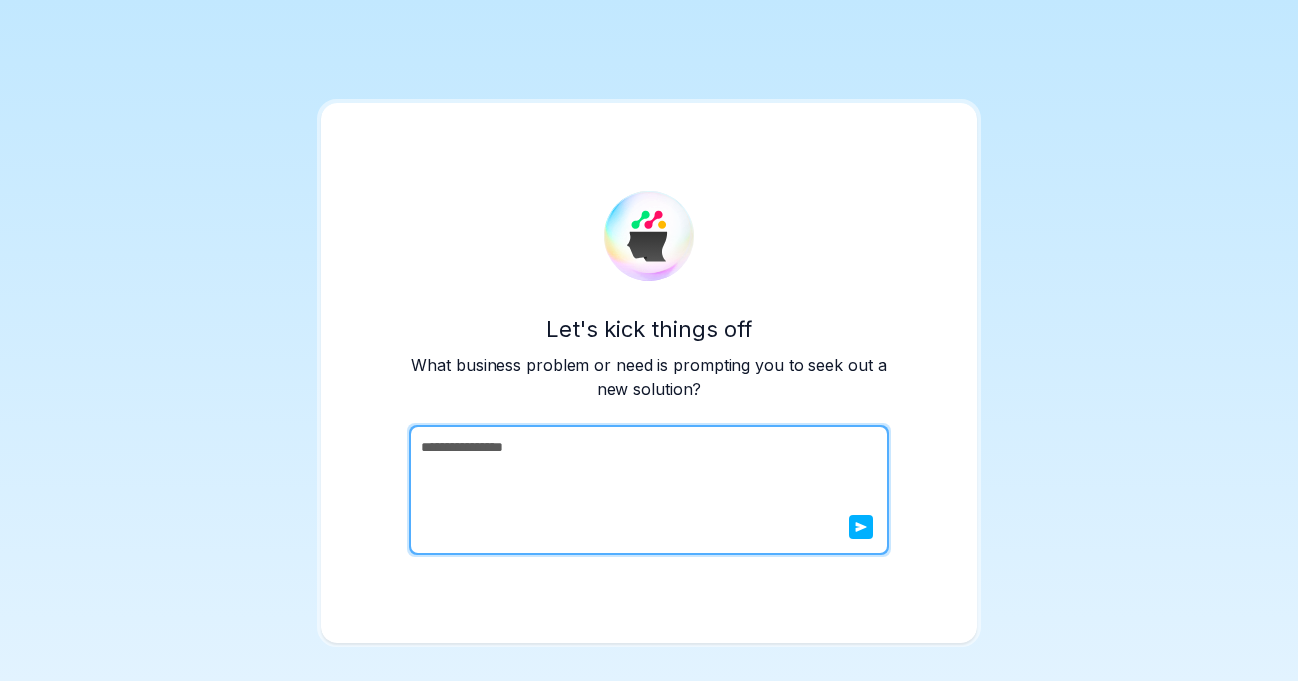 type on "**********" 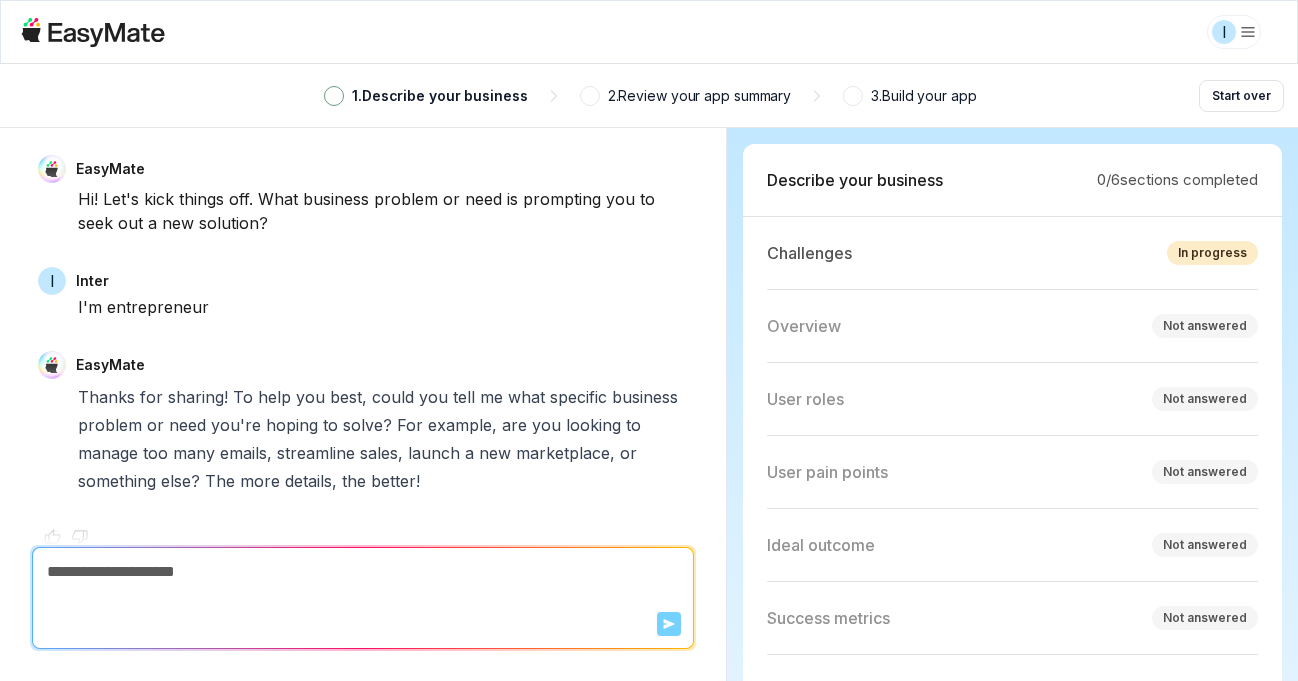 scroll, scrollTop: 41, scrollLeft: 0, axis: vertical 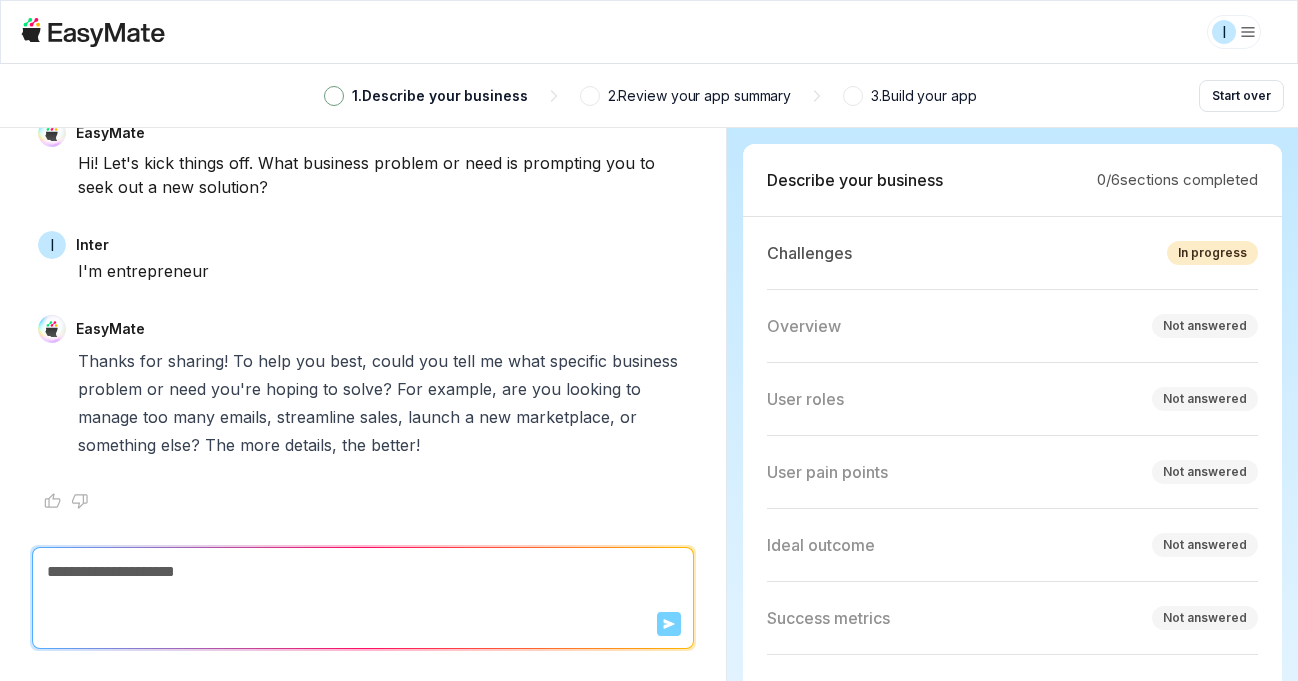 type on "*" 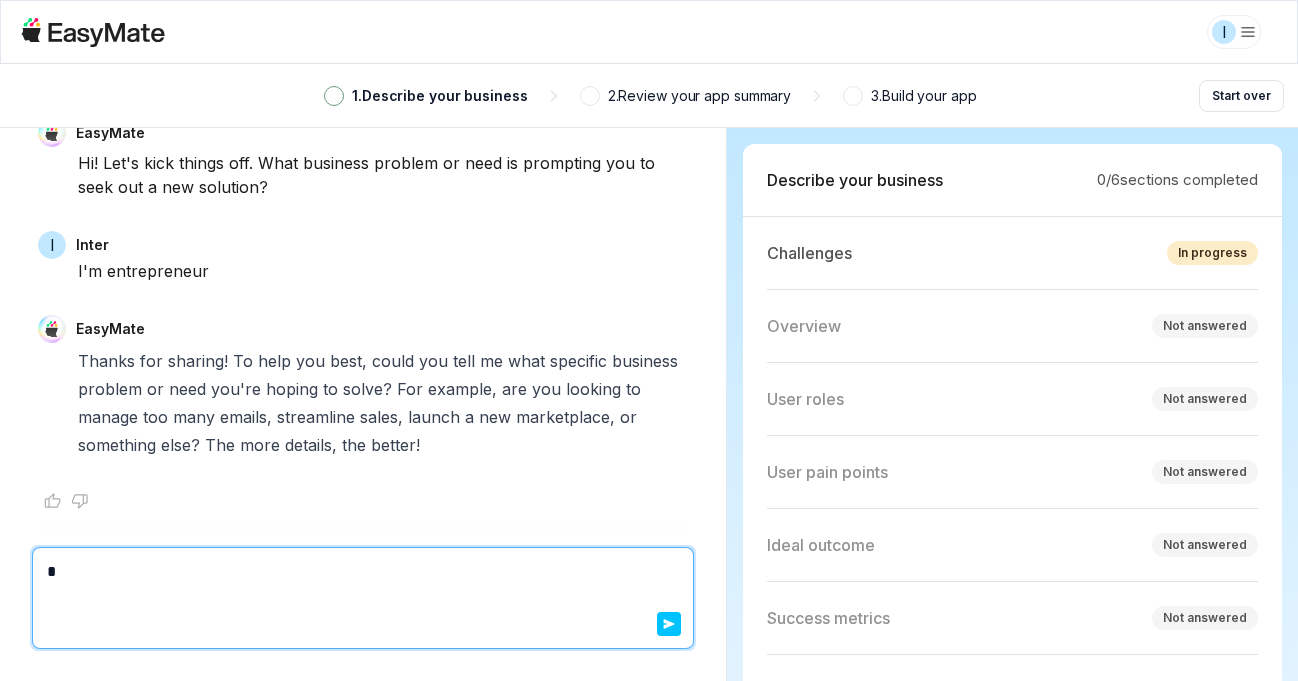 type on "*" 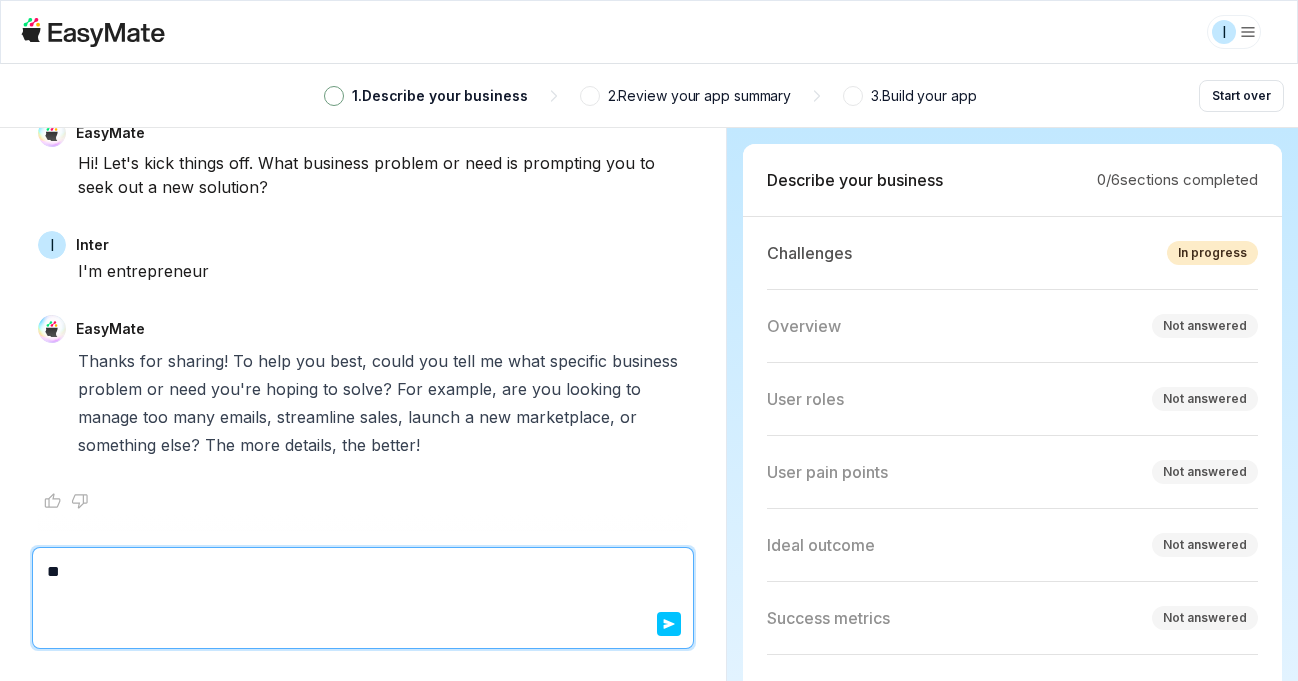 type on "*" 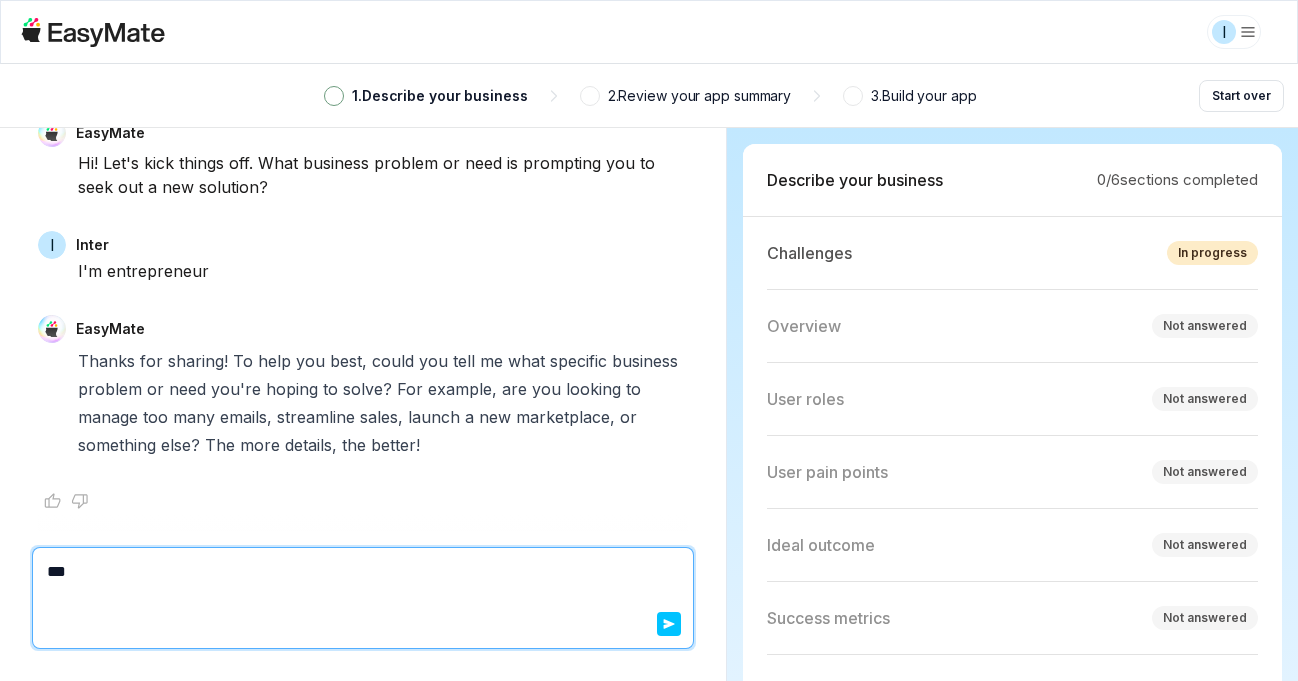 type on "*" 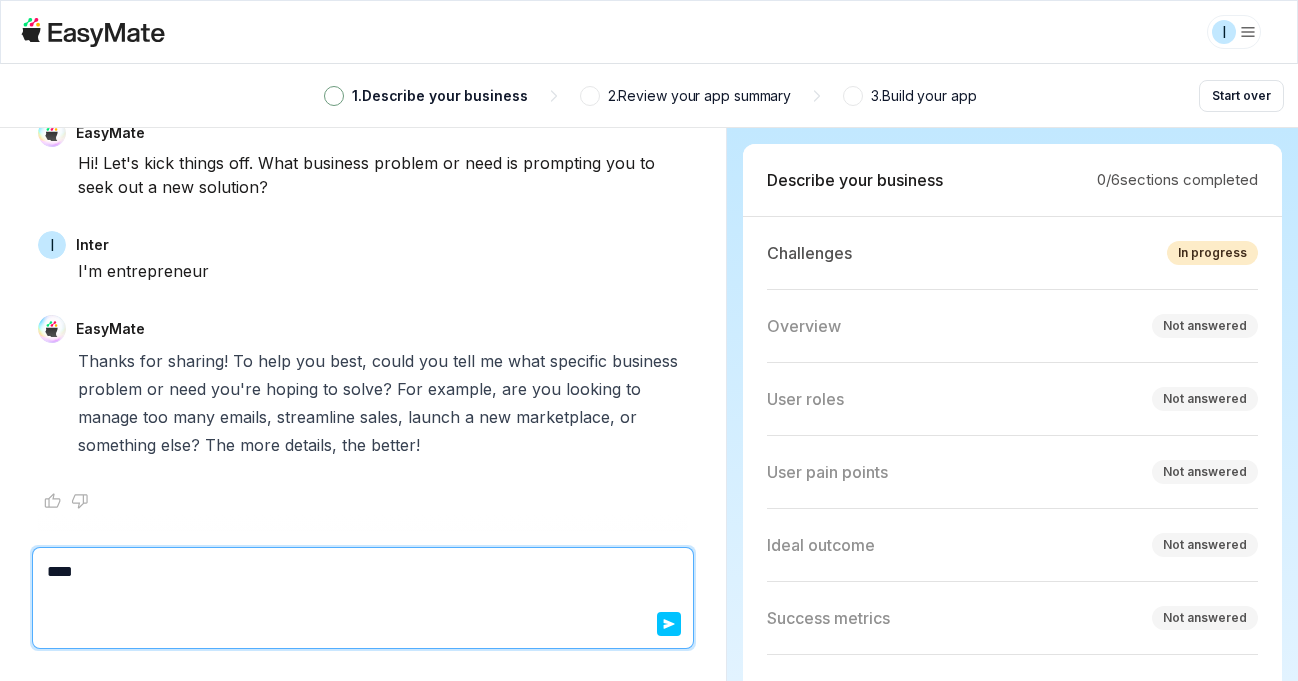 type on "*" 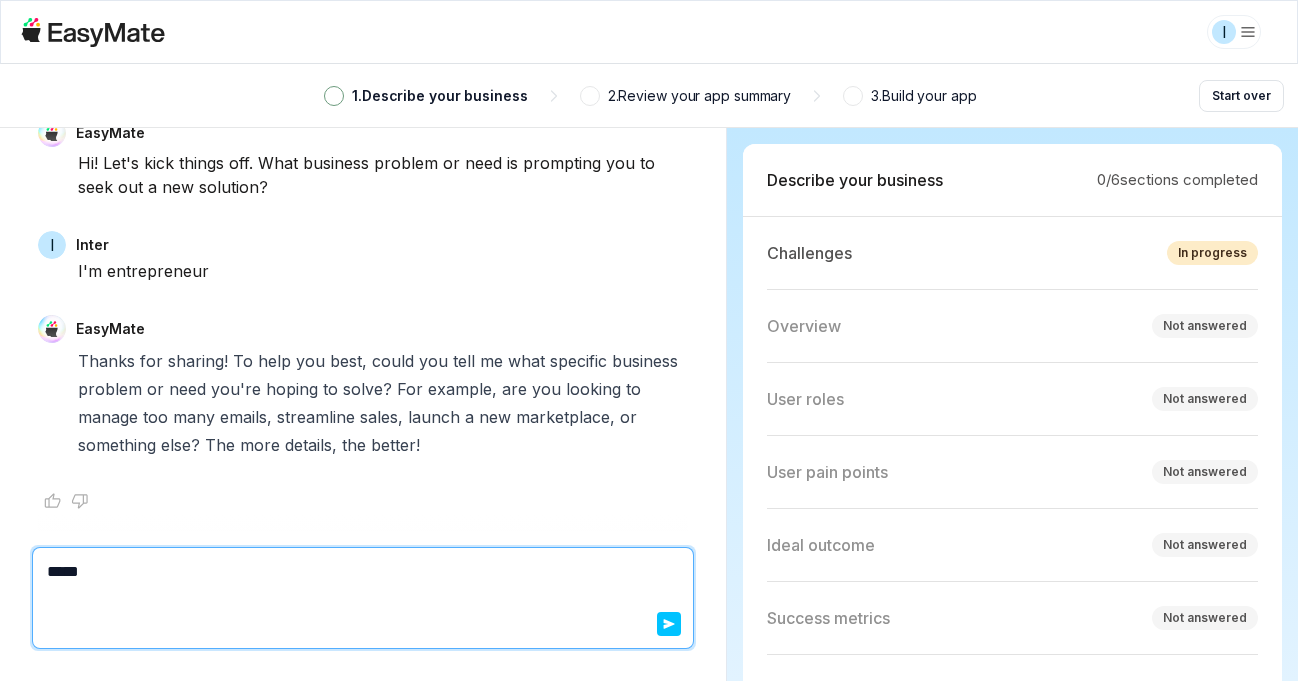 type on "*" 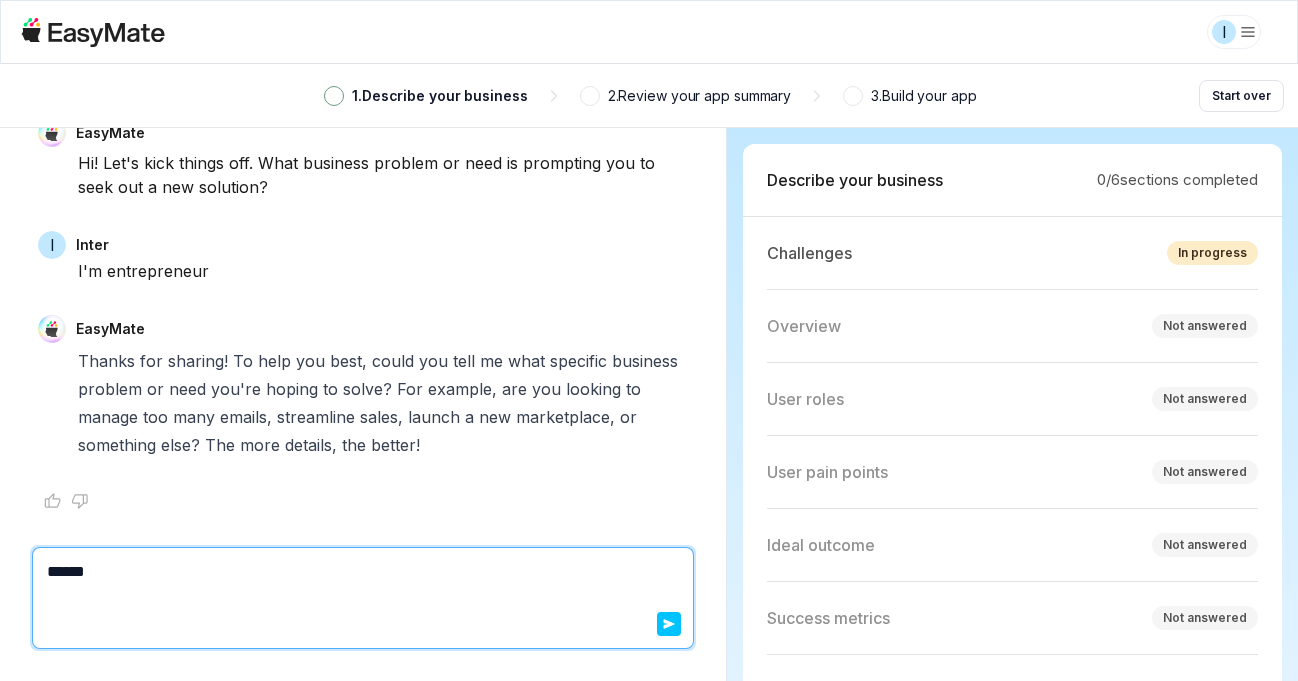 type on "*" 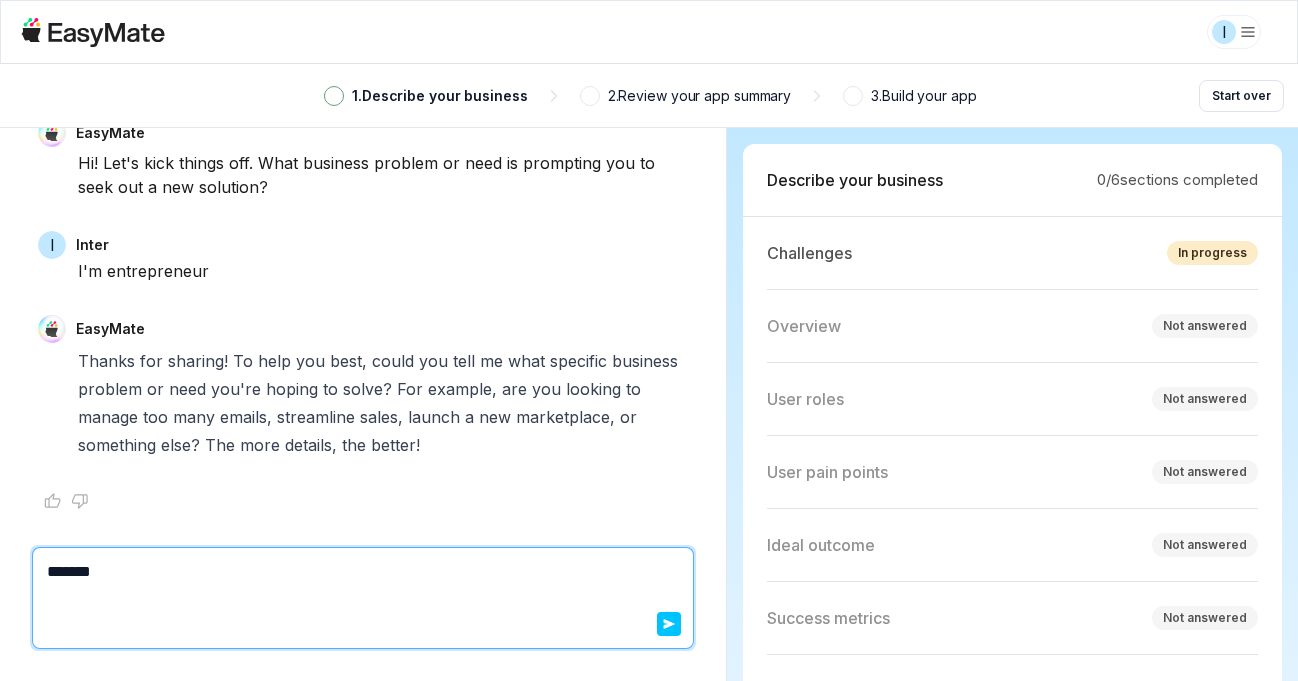 type on "*" 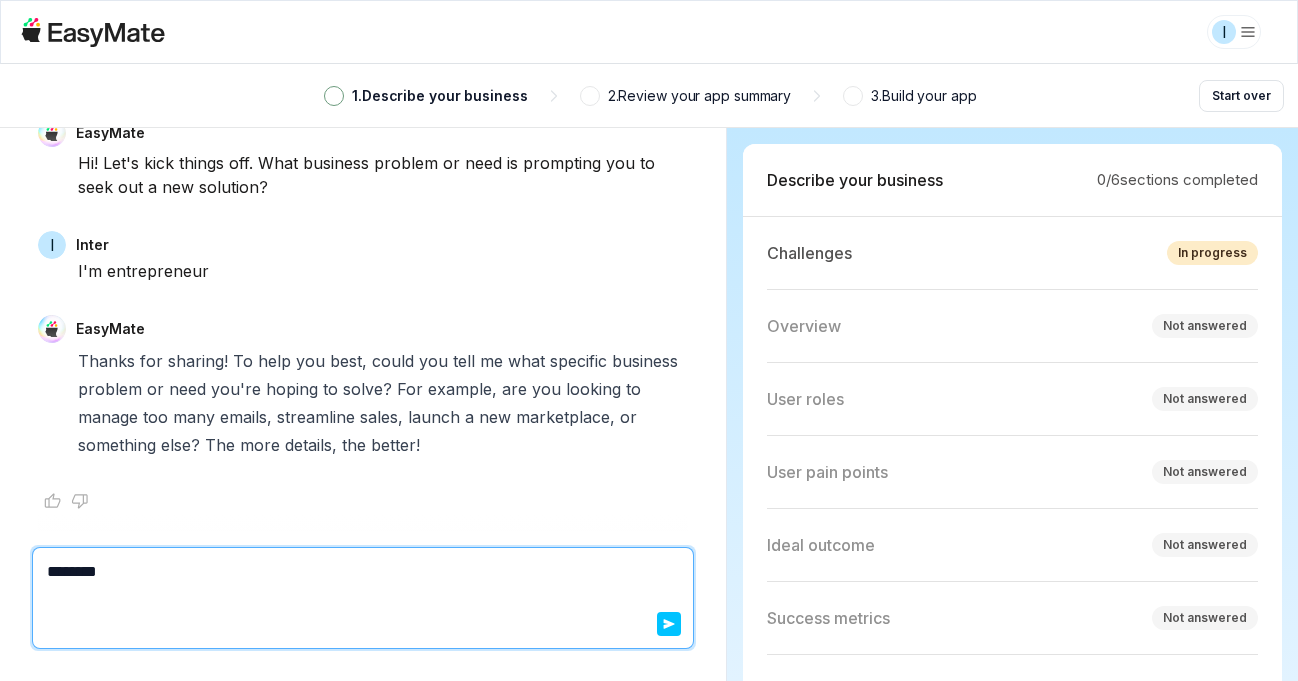 type on "*" 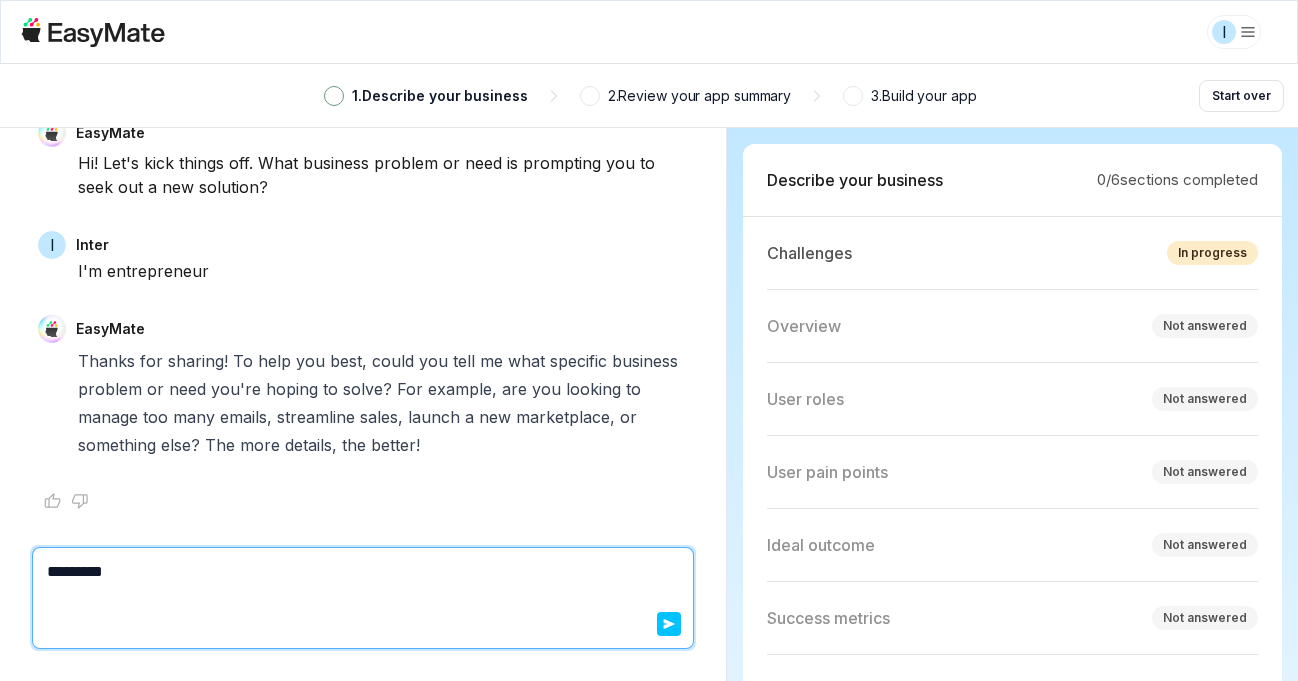 type on "*" 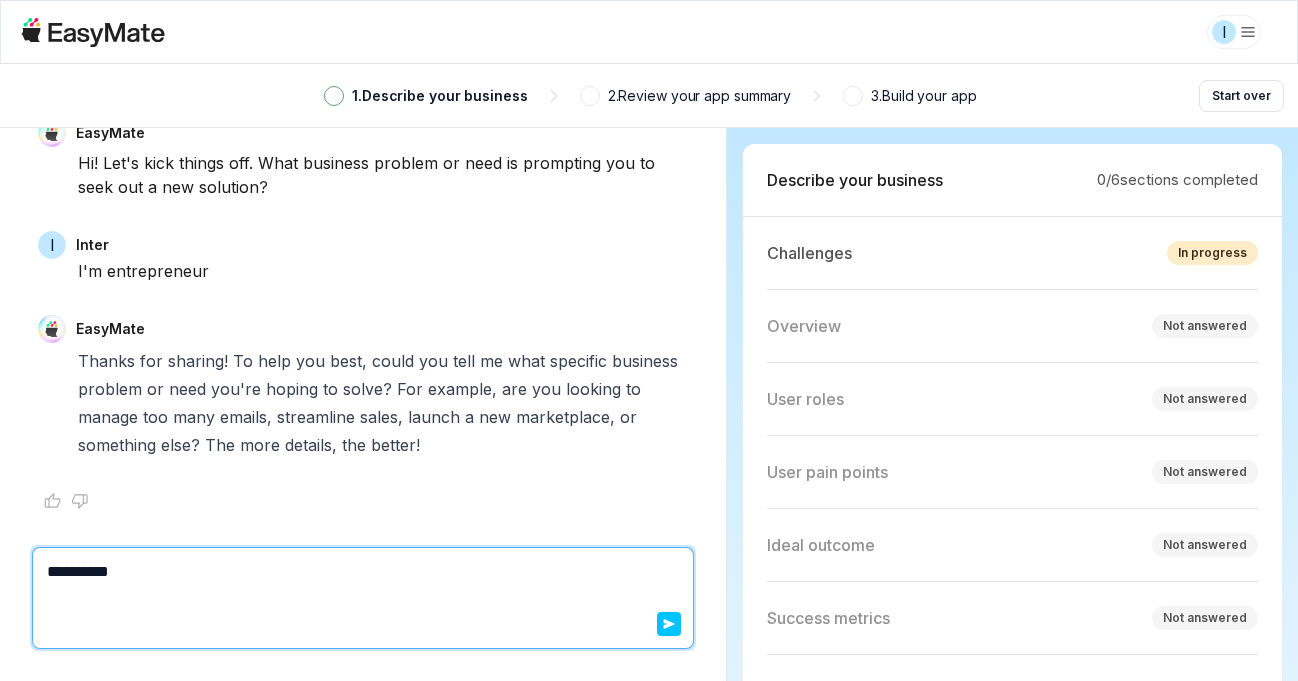 type on "*" 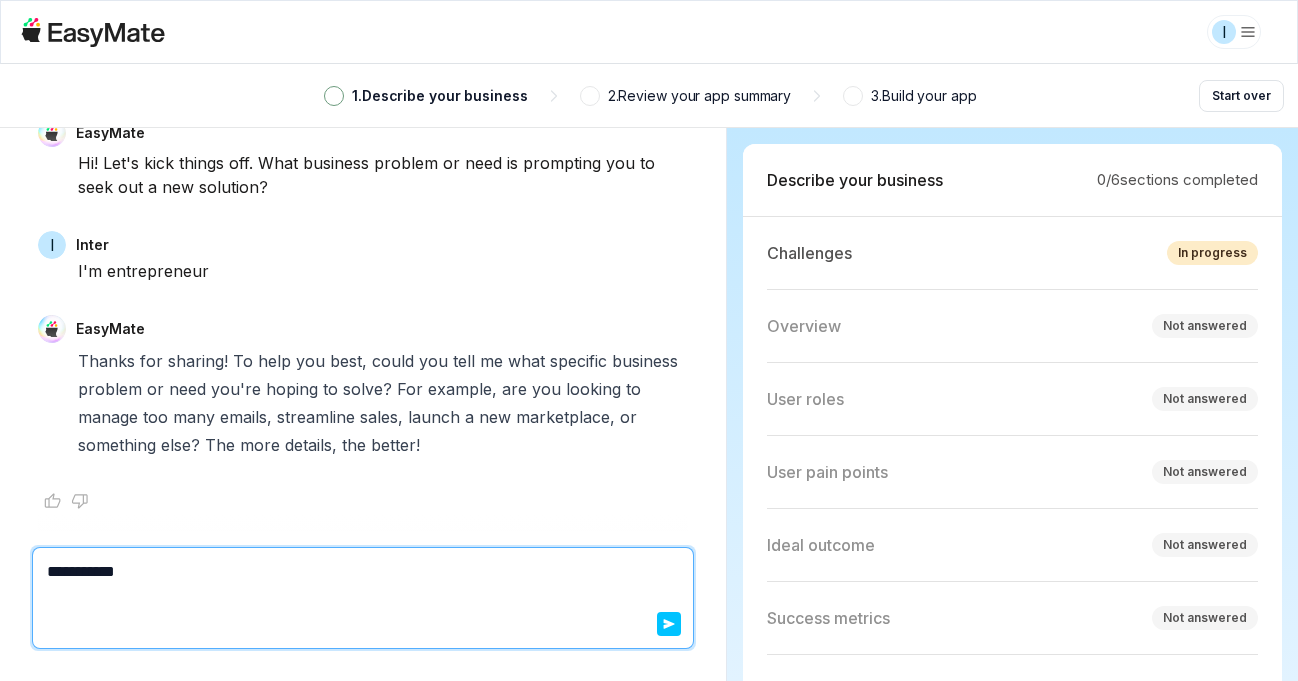type on "*" 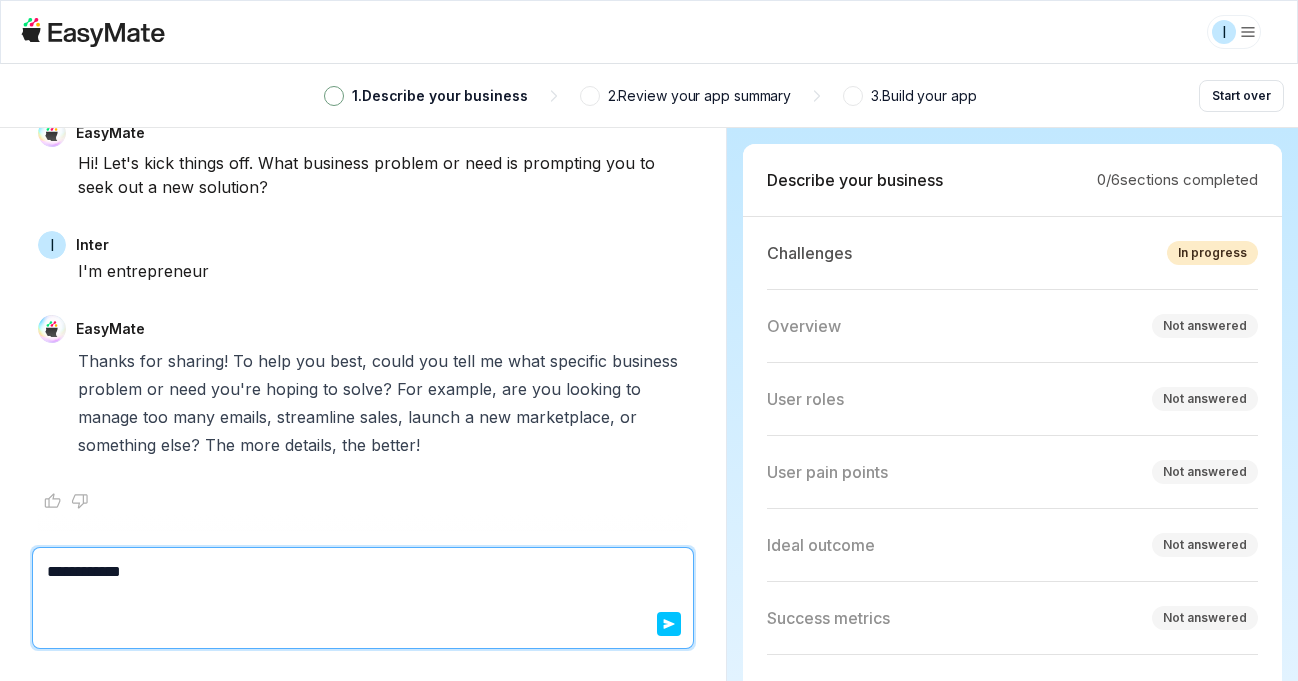 type on "*" 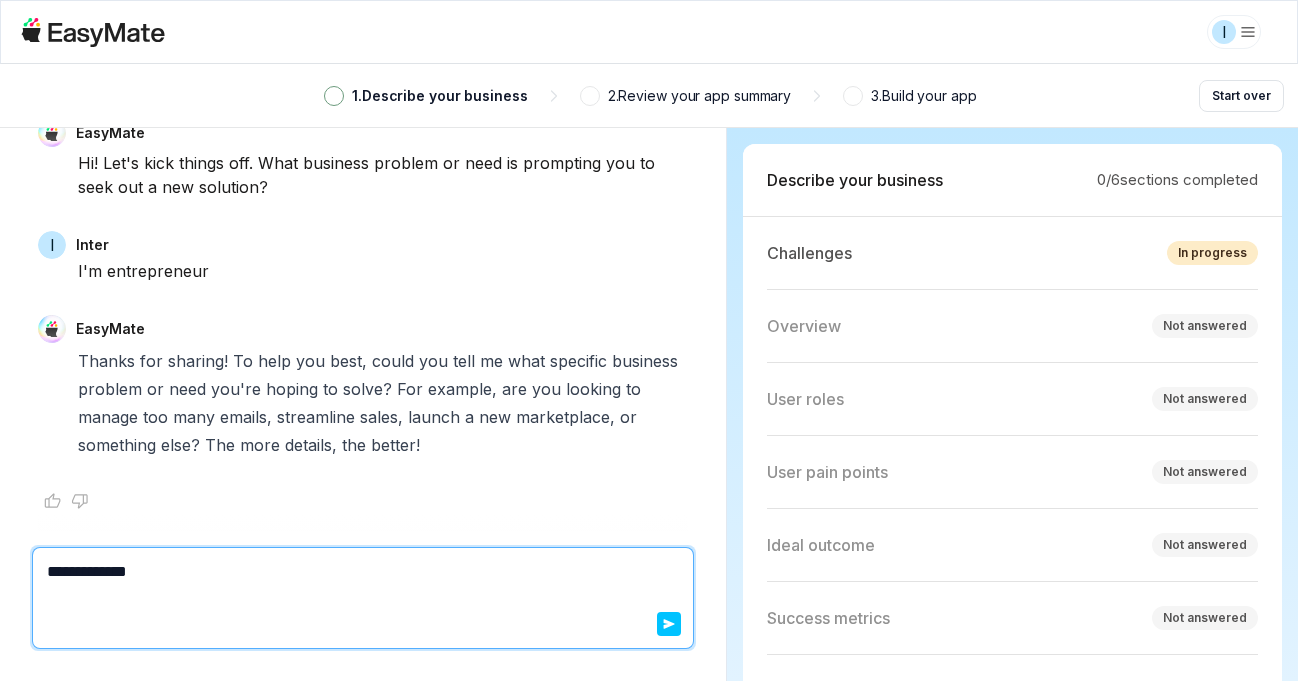 type on "*" 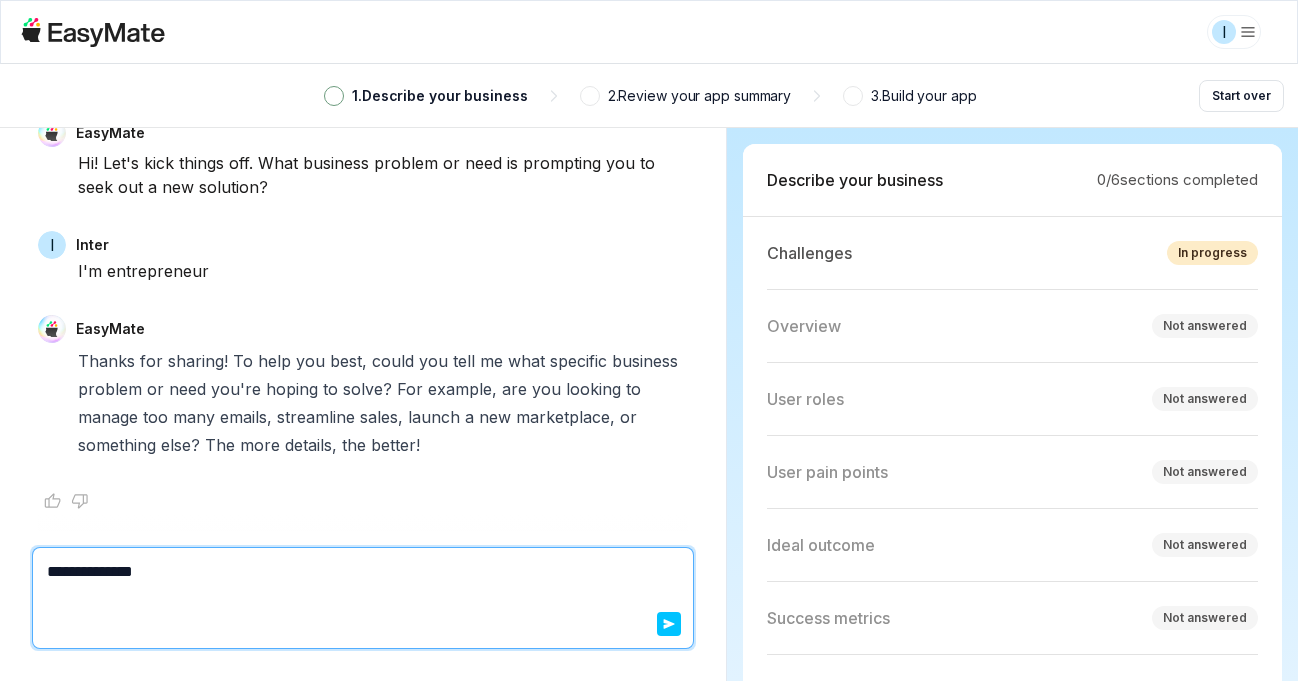type on "*" 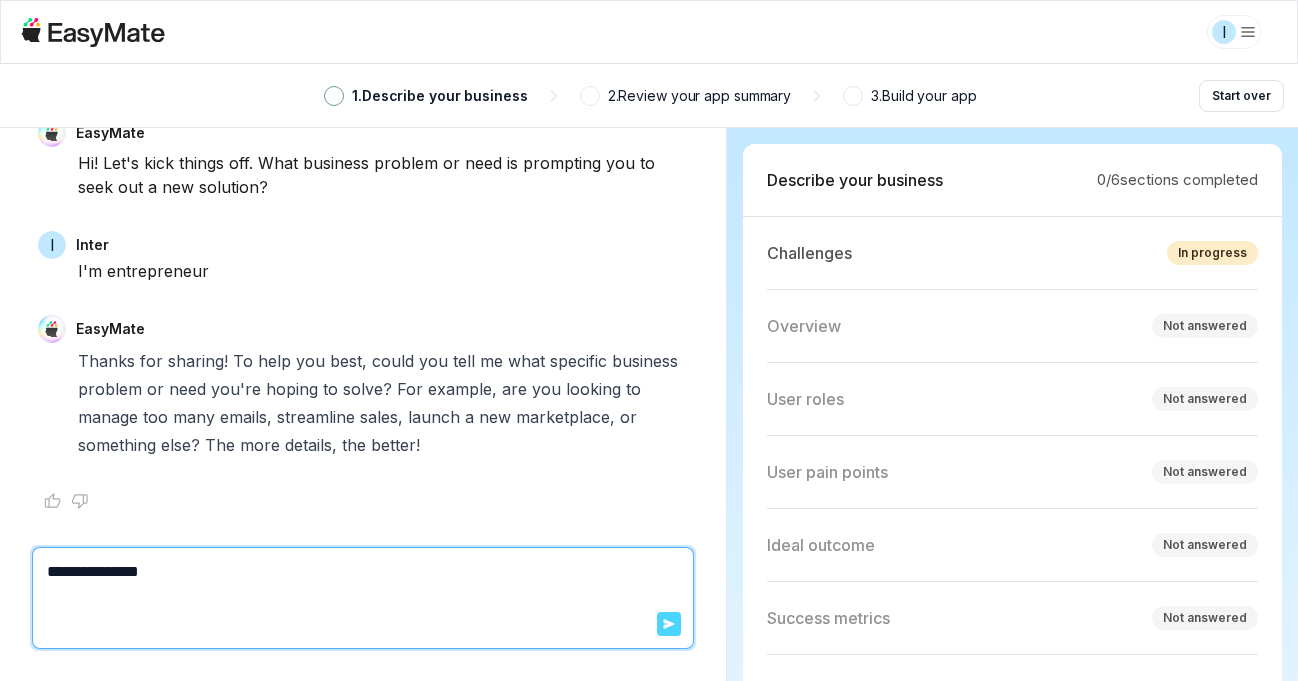 type on "**********" 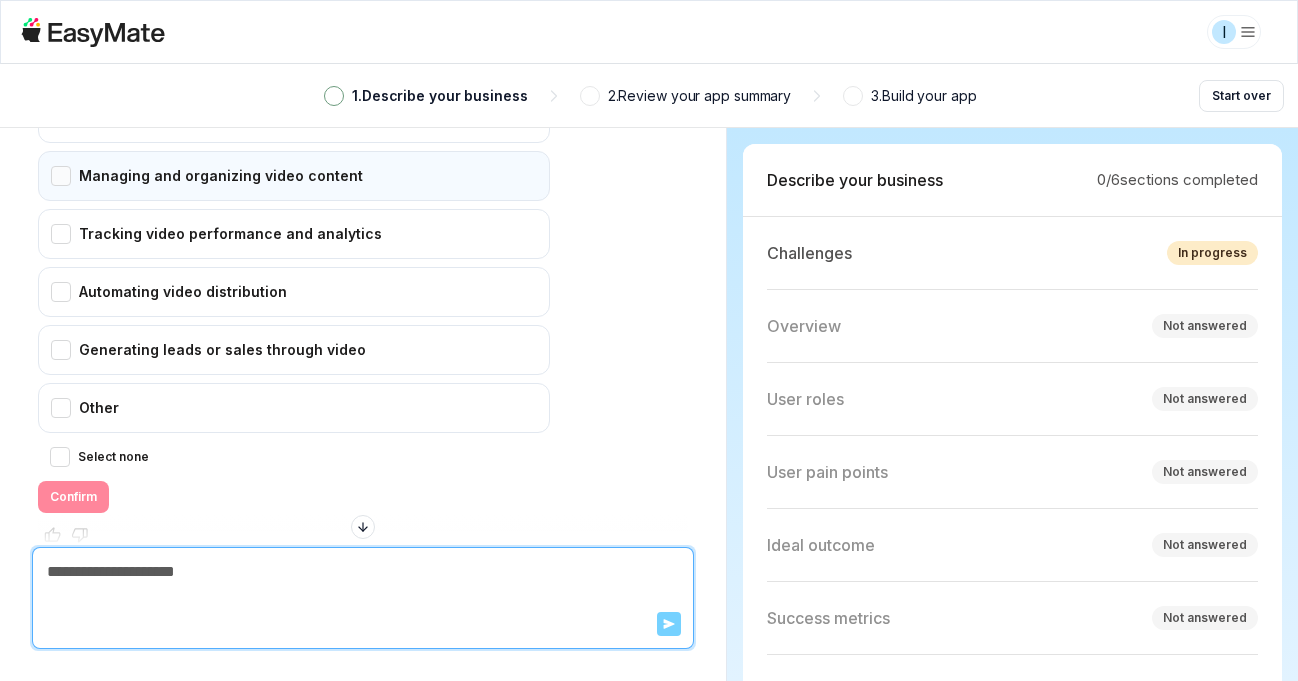 scroll, scrollTop: 833, scrollLeft: 0, axis: vertical 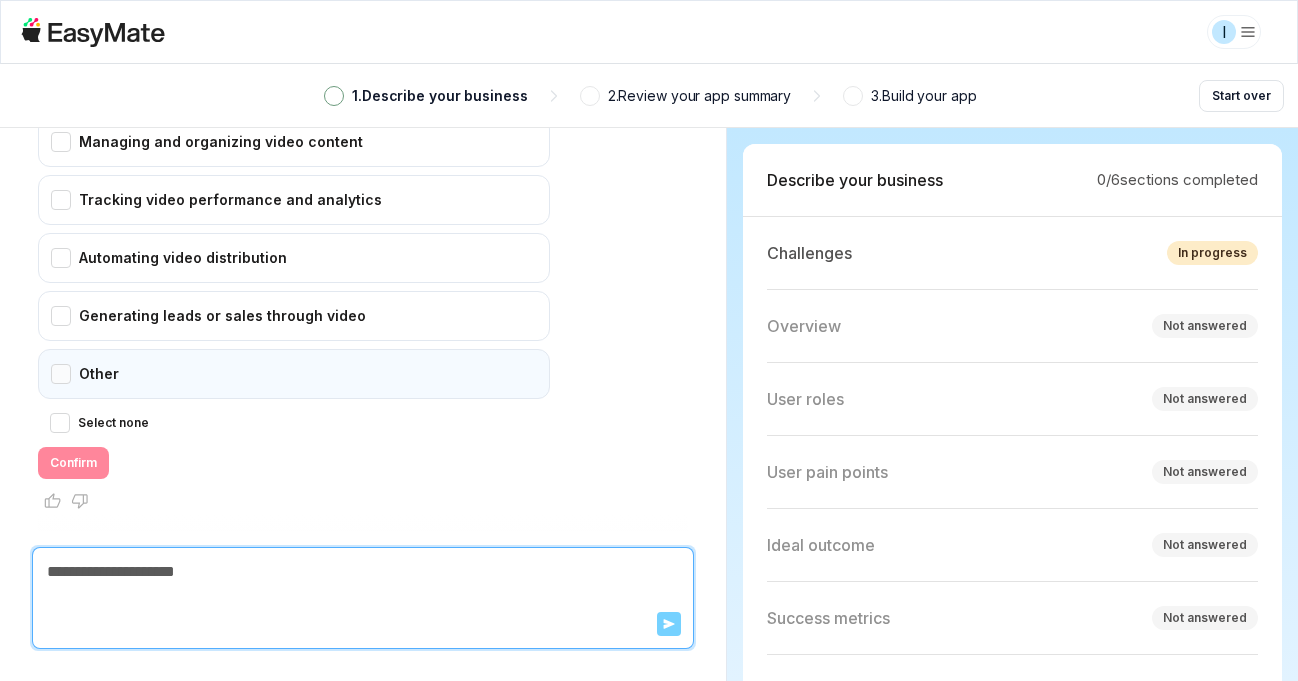 click on "Other" at bounding box center (294, 374) 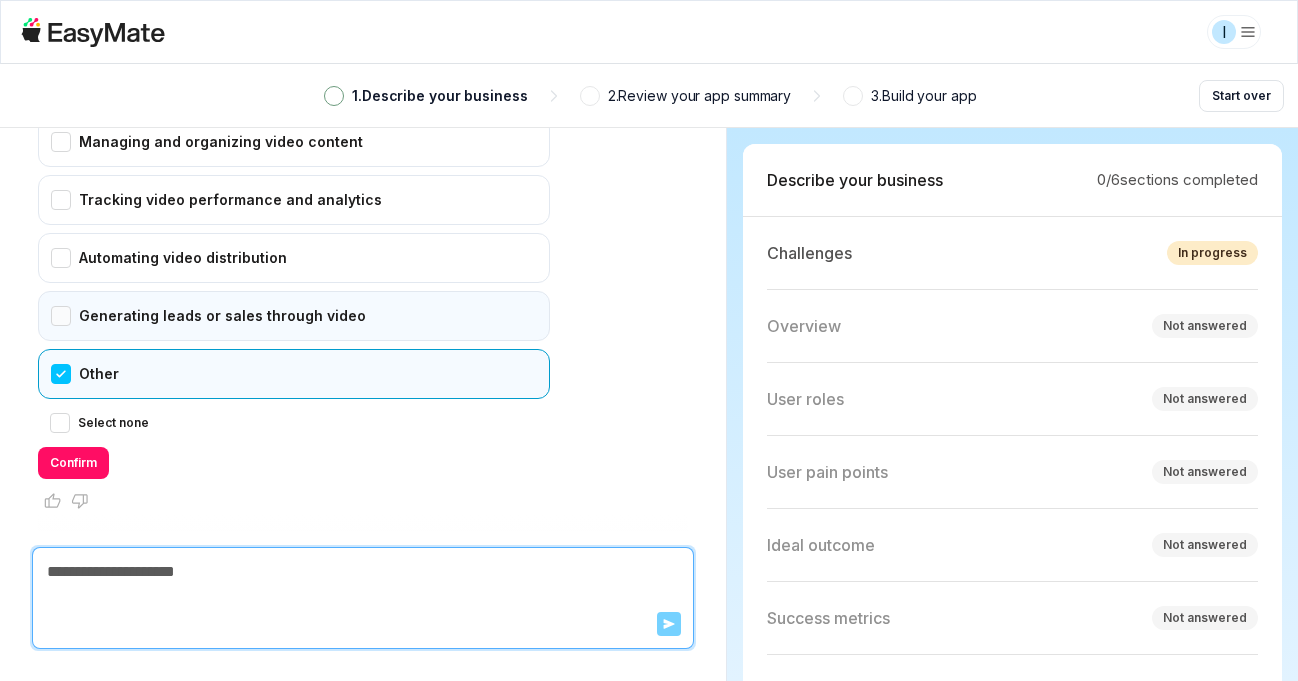 click on "Generating leads or sales through video" at bounding box center (294, 316) 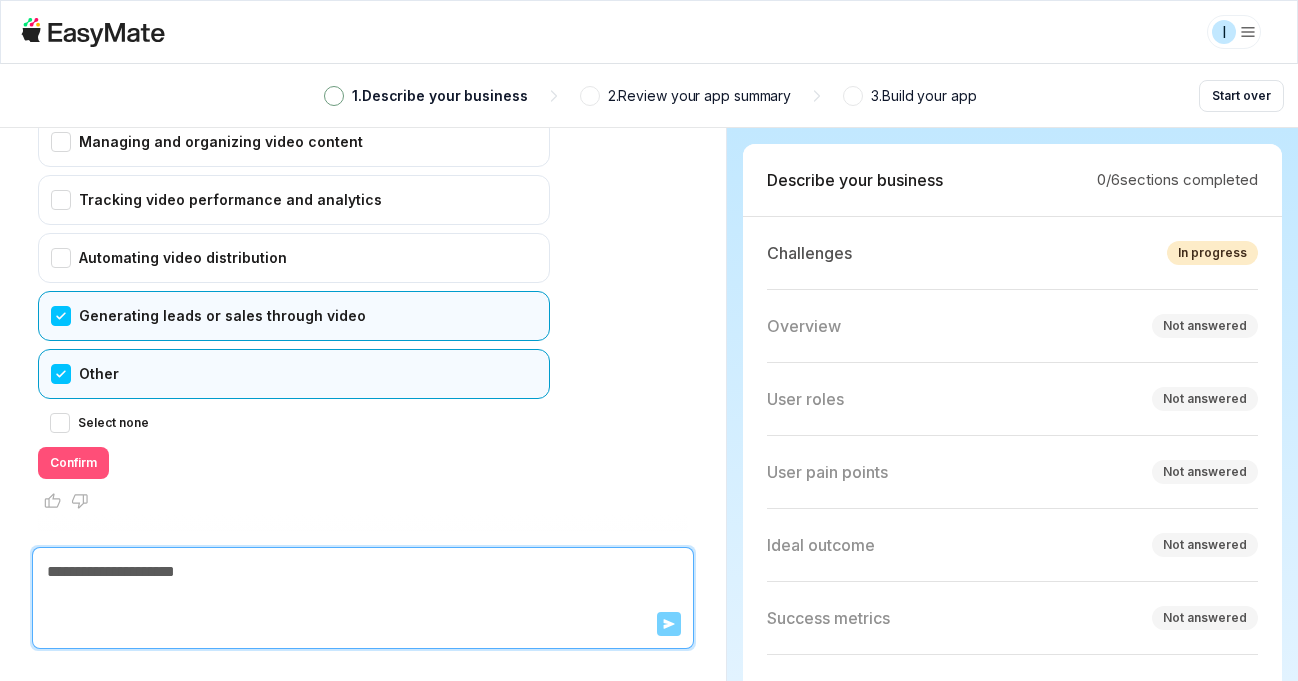 click on "Confirm" at bounding box center (73, 463) 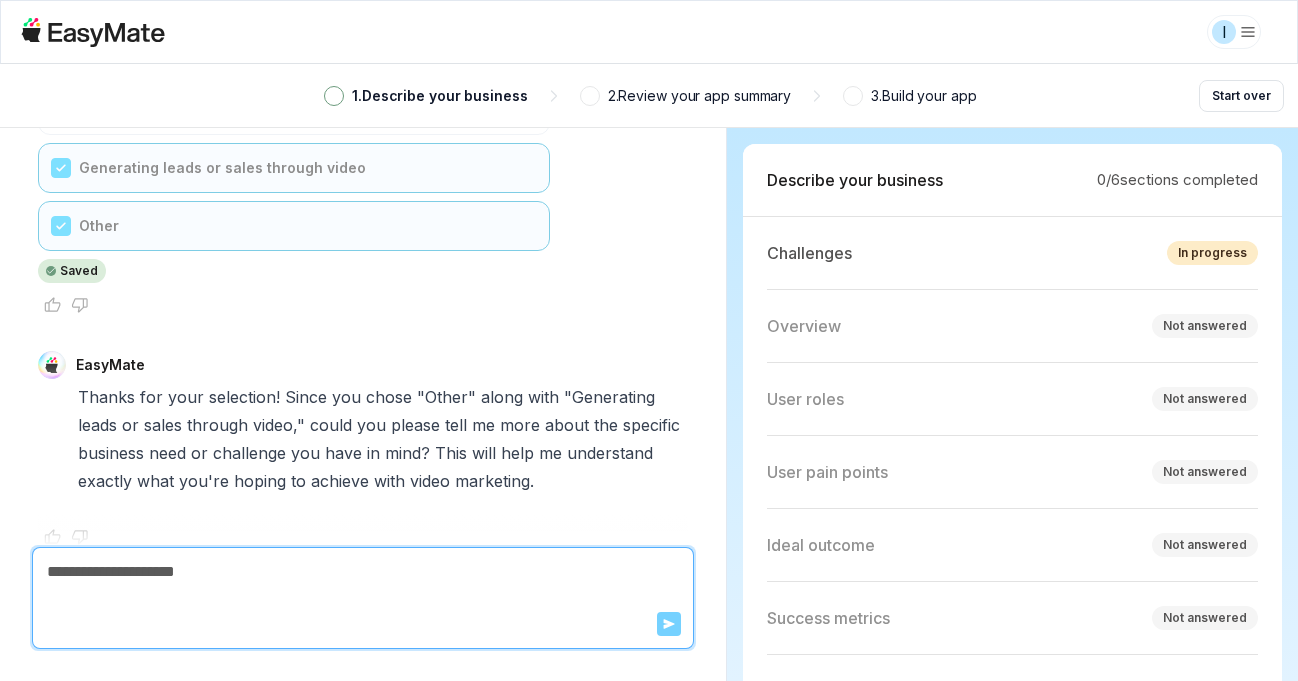 type on "*" 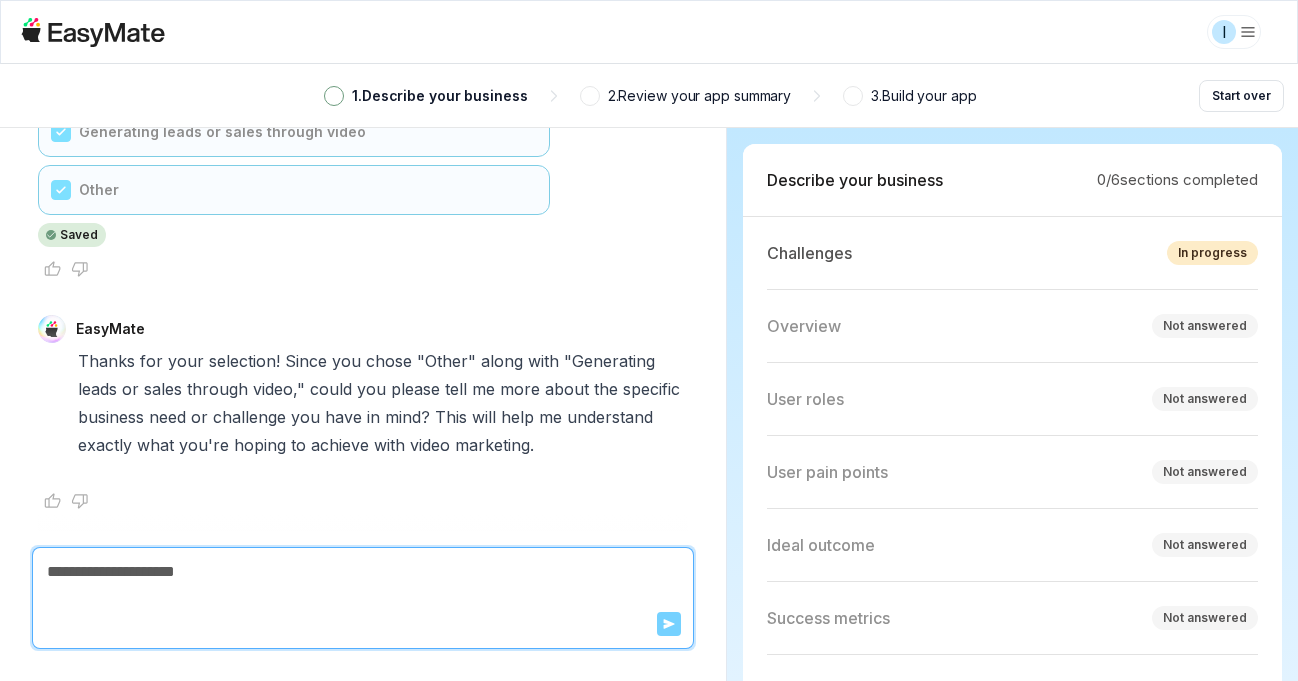 click on "I 1 .  Describe your business 2 .  Review your app summary 3 .  Build your app Start over EasyMate Hi! Let's kick things off. What business problem or need is prompting you to seek out a new solution? I Inter I'm entrepreneur EasyMate Thanks   for   sharing!   To   help   you   best,   could   you   tell   me   what   specific   business   problem   or   need   you're   hoping   to   solve?   For   example,   are   you   looking   to   manage   too   many   emails,   streamline   sales,   launch   a   new   marketplace,   or   something   else?   The   more   details,   the   better! I Inter video marketing EasyMate It   sounds   like   you're   interested   in   video   marketing,   but   I'd   love   to   dig   a   little   deeper.   Are   you   looking   to   solve   a   specific   problem   related   to   video   marketing,   such   as   reaching   more   customers,   managing   video   content,   tracking   video   performance,   or   something   else?   To   help   clarify,   please   select   the" at bounding box center (649, 340) 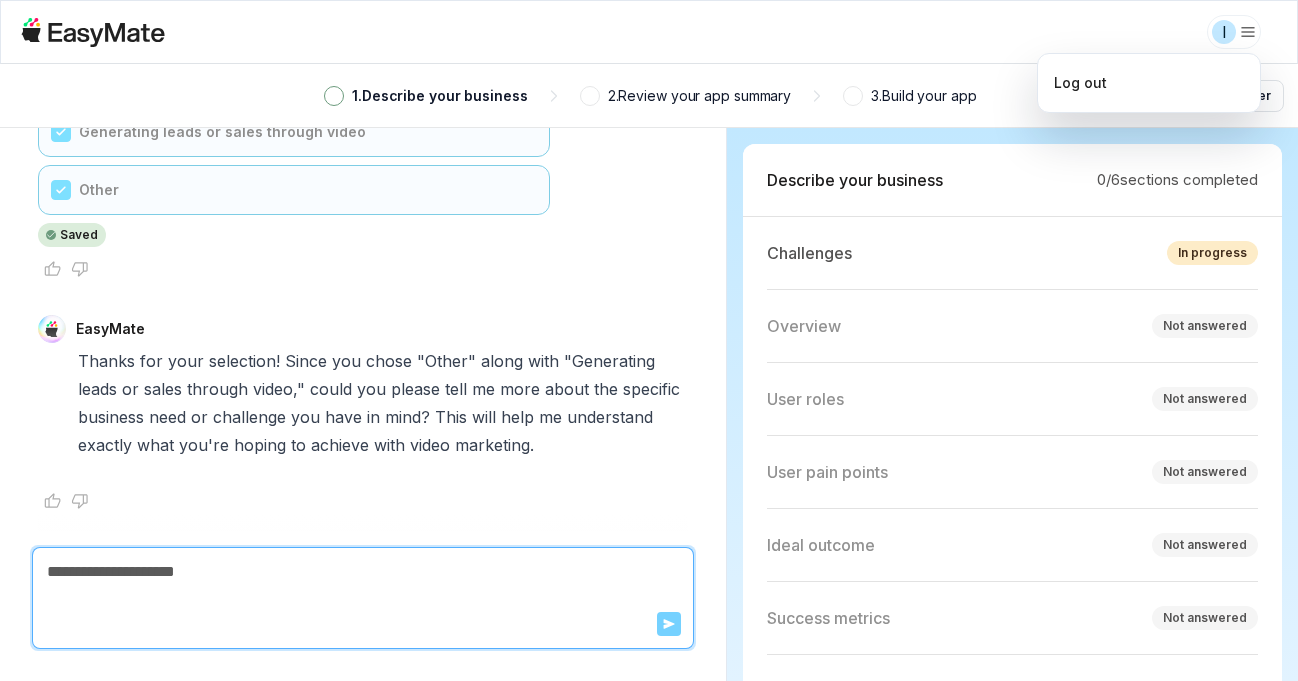 click on "I 1 .  Describe your business 2 .  Review your app summary 3 .  Build your app Start over EasyMate Hi! Let's kick things off. What business problem or need is prompting you to seek out a new solution? I Inter I'm entrepreneur EasyMate Thanks   for   sharing!   To   help   you   best,   could   you   tell   me   what   specific   business   problem   or   need   you're   hoping   to   solve?   For   example,   are   you   looking   to   manage   too   many   emails,   streamline   sales,   launch   a   new   marketplace,   or   something   else?   The   more   details,   the   better! I Inter video marketing EasyMate It   sounds   like   you're   interested   in   video   marketing,   but   I'd   love   to   dig   a   little   deeper.   Are   you   looking   to   solve   a   specific   problem   related   to   video   marketing,   such   as   reaching   more   customers,   managing   video   content,   tracking   video   performance,   or   something   else?   To   help   clarify,   please   select   the" at bounding box center [649, 340] 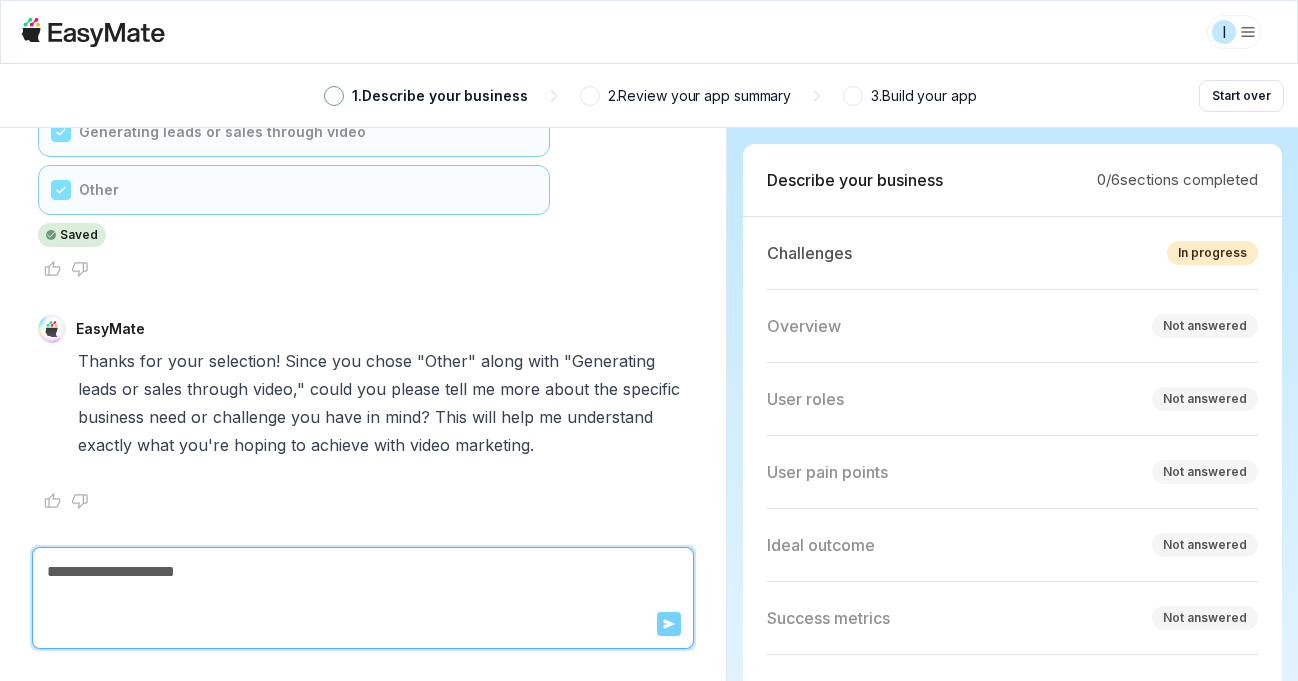 click on "I 1 .  Describe your business 2 .  Review your app summary 3 .  Build your app Start over EasyMate Hi! Let's kick things off. What business problem or need is prompting you to seek out a new solution? I Inter I'm entrepreneur EasyMate Thanks   for   sharing!   To   help   you   best,   could   you   tell   me   what   specific   business   problem   or   need   you're   hoping   to   solve?   For   example,   are   you   looking   to   manage   too   many   emails,   streamline   sales,   launch   a   new   marketplace,   or   something   else?   The   more   details,   the   better! I Inter video marketing EasyMate It   sounds   like   you're   interested   in   video   marketing,   but   I'd   love   to   dig   a   little   deeper.   Are   you   looking   to   solve   a   specific   problem   related   to   video   marketing,   such   as   reaching   more   customers,   managing   video   content,   tracking   video   performance,   or   something   else?   To   help   clarify,   please   select   the" at bounding box center [649, 340] 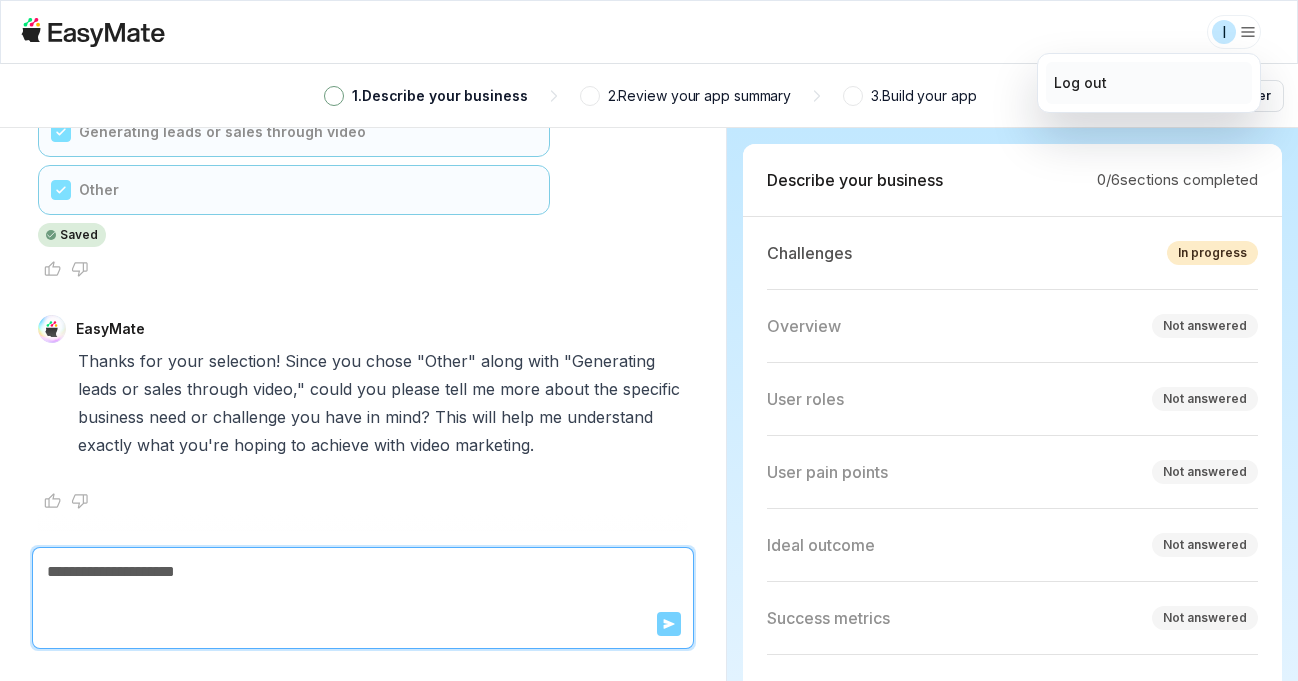 click on "Log out" at bounding box center (1080, 83) 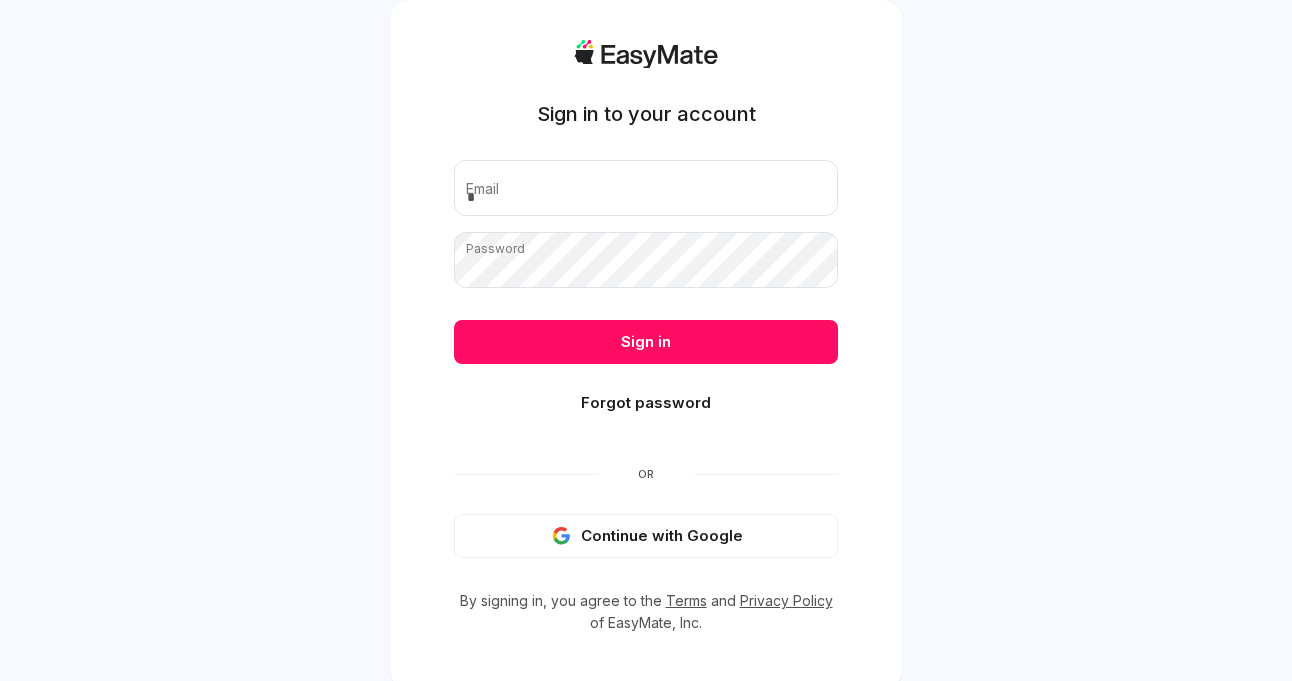 scroll, scrollTop: 0, scrollLeft: 0, axis: both 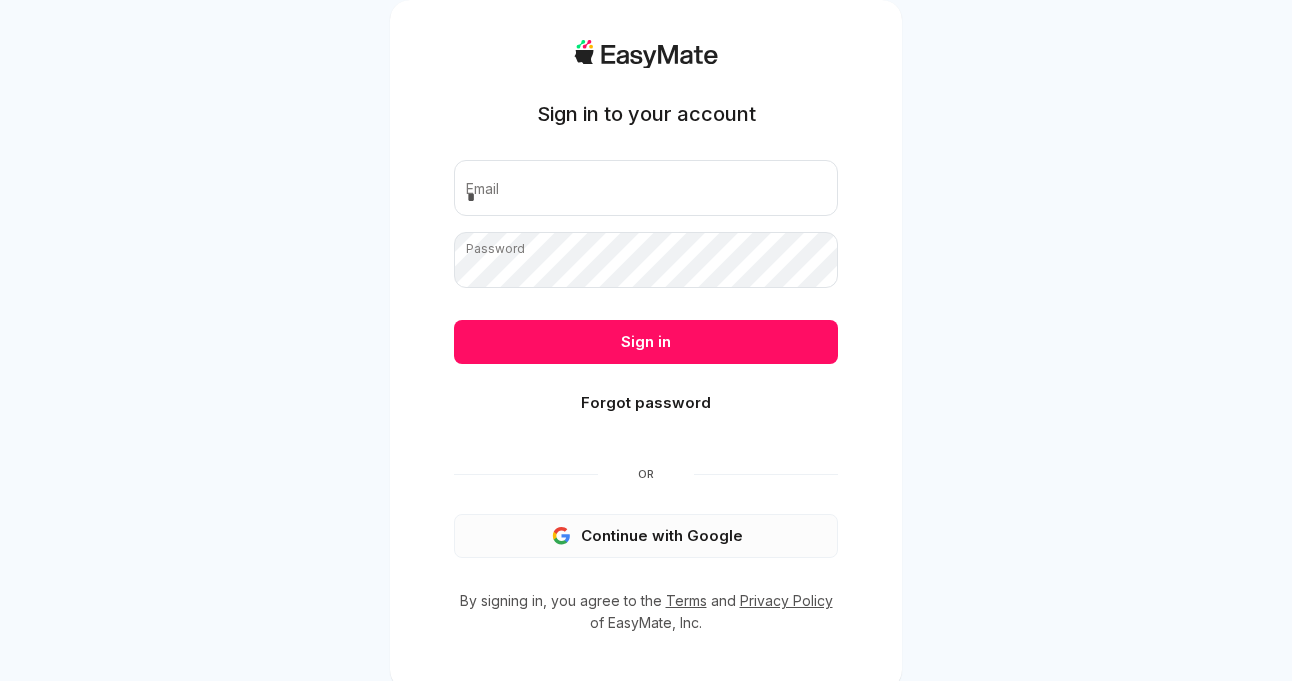 click on "Continue with Google" at bounding box center [646, 536] 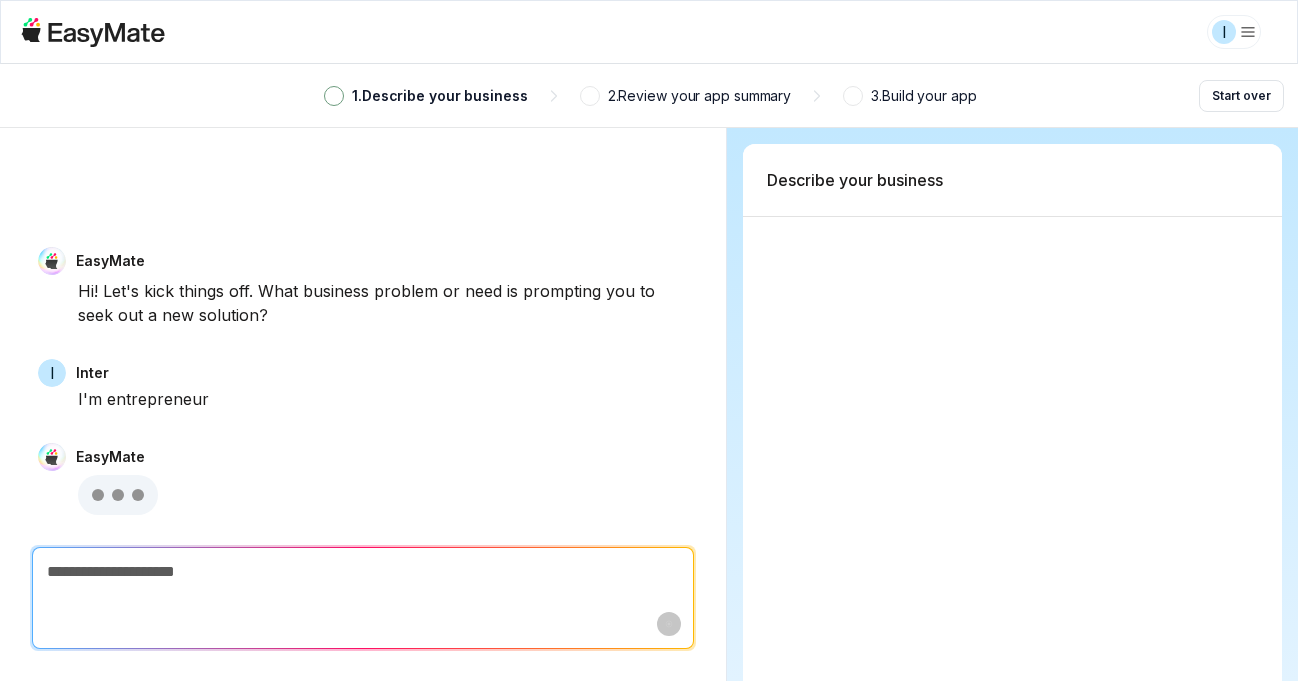 scroll, scrollTop: 0, scrollLeft: 0, axis: both 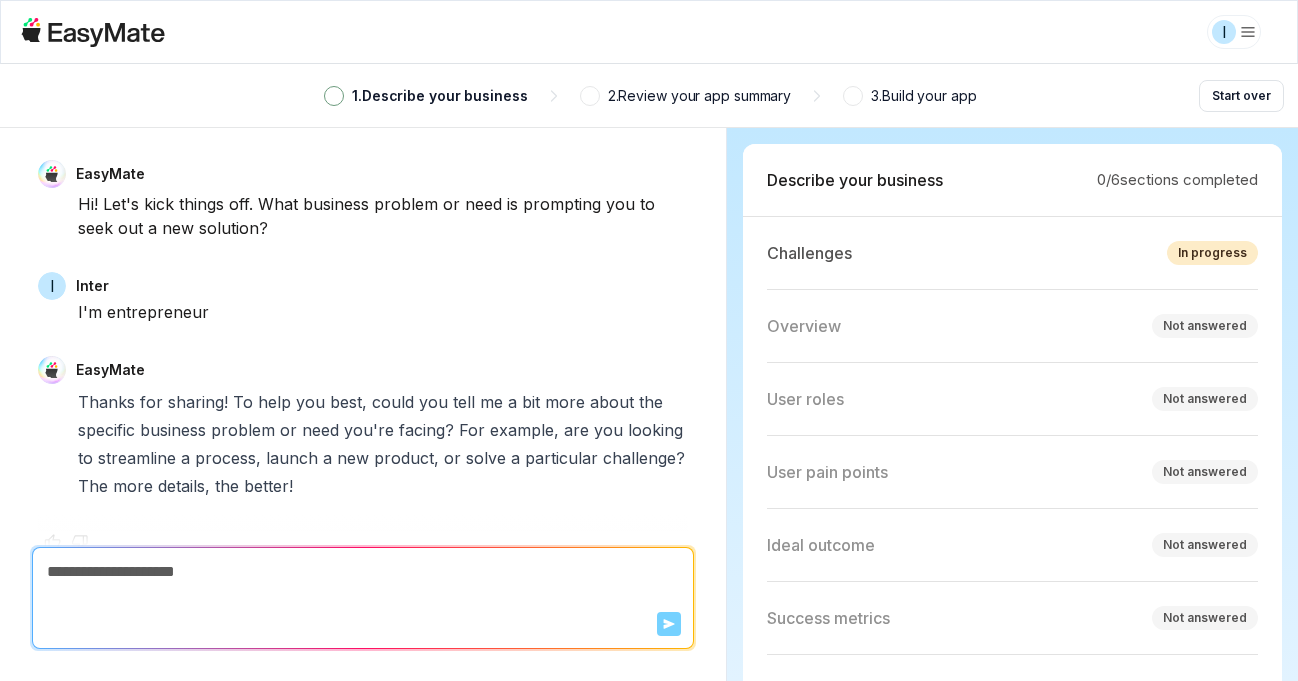 type on "*" 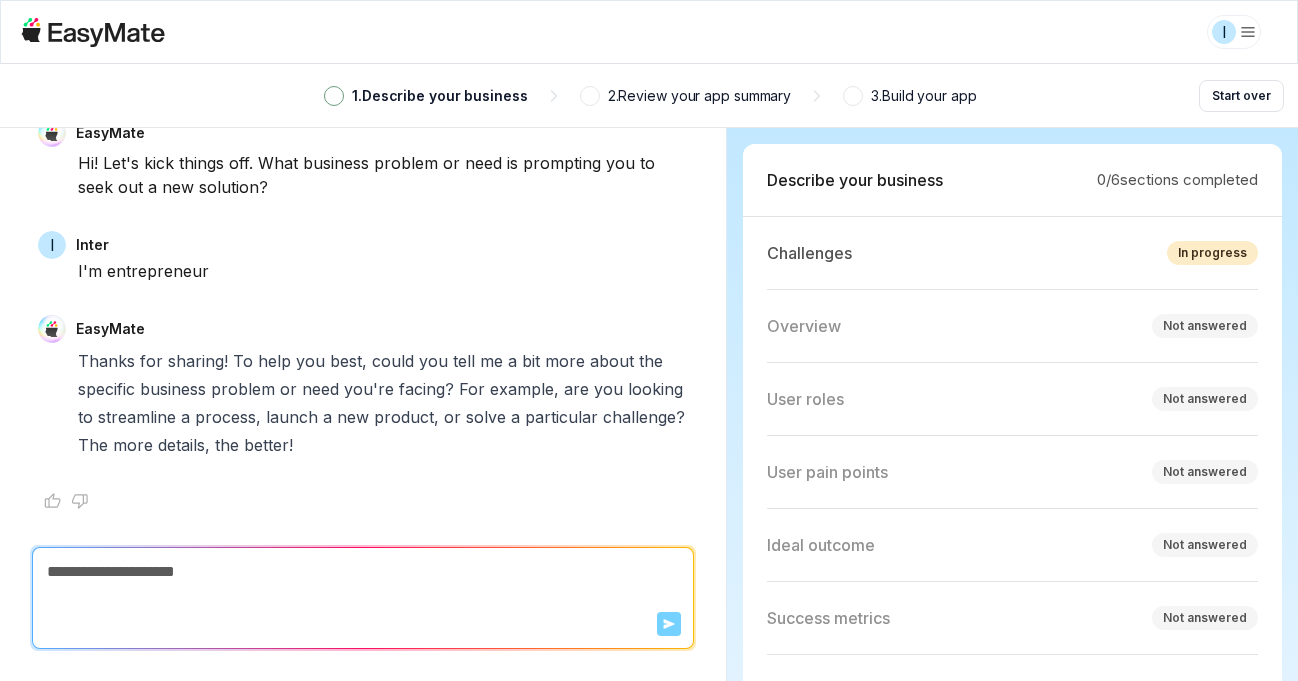 scroll, scrollTop: 0, scrollLeft: 0, axis: both 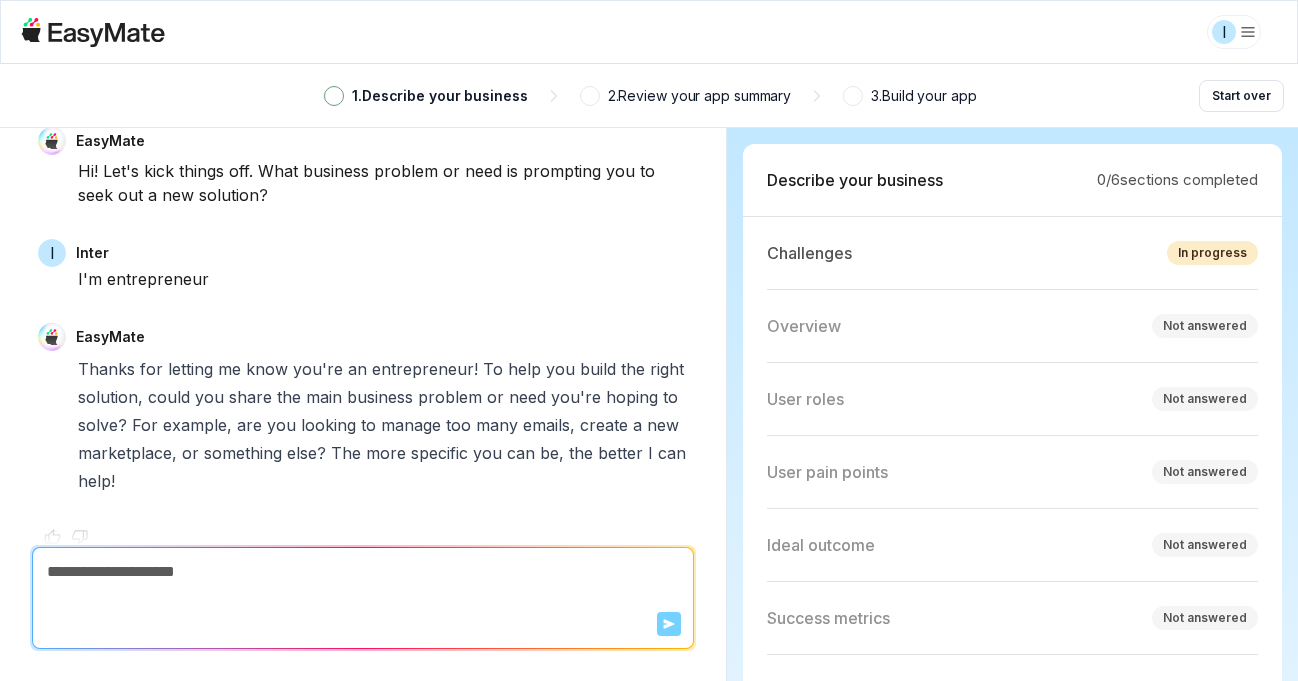 type on "*" 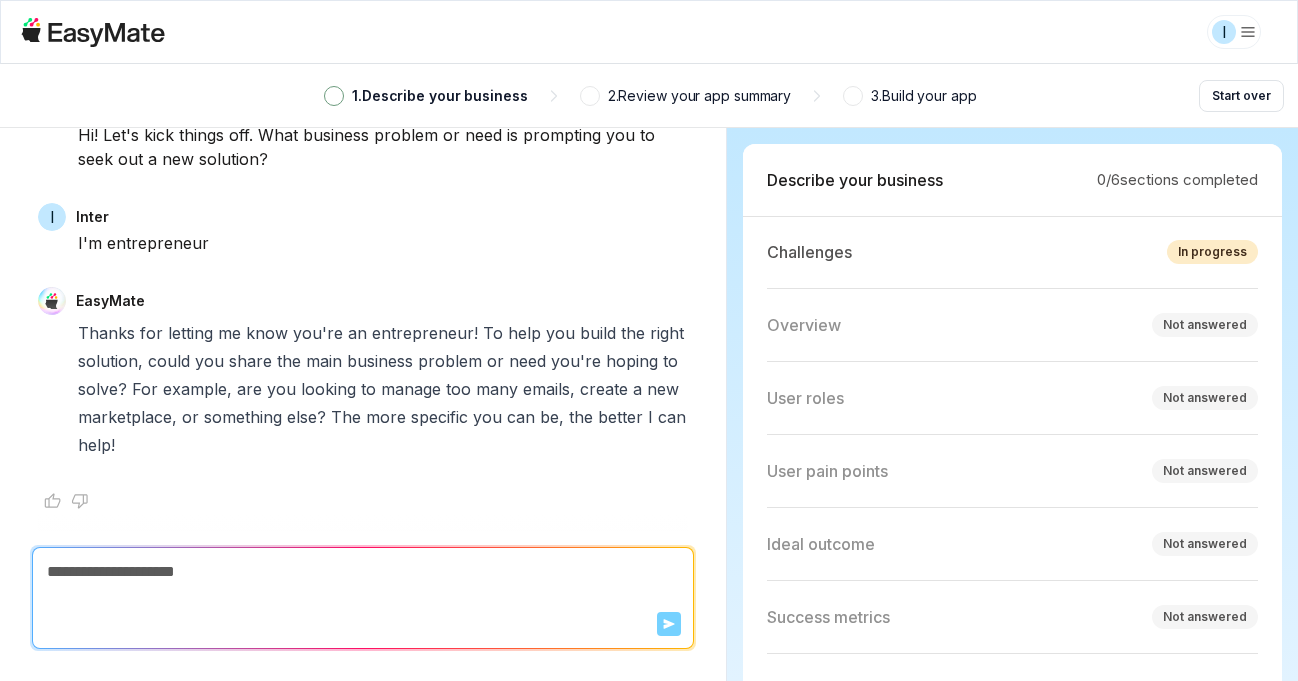 scroll, scrollTop: 0, scrollLeft: 0, axis: both 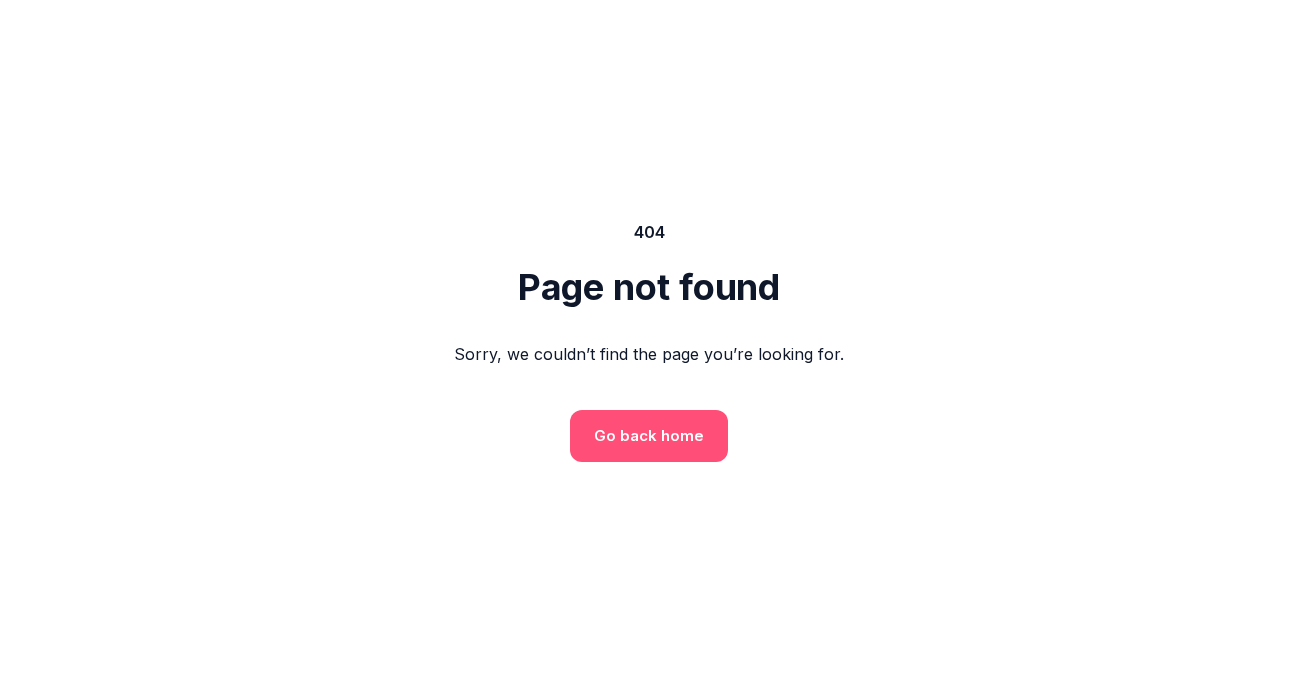 click on "Go back home" at bounding box center [649, 436] 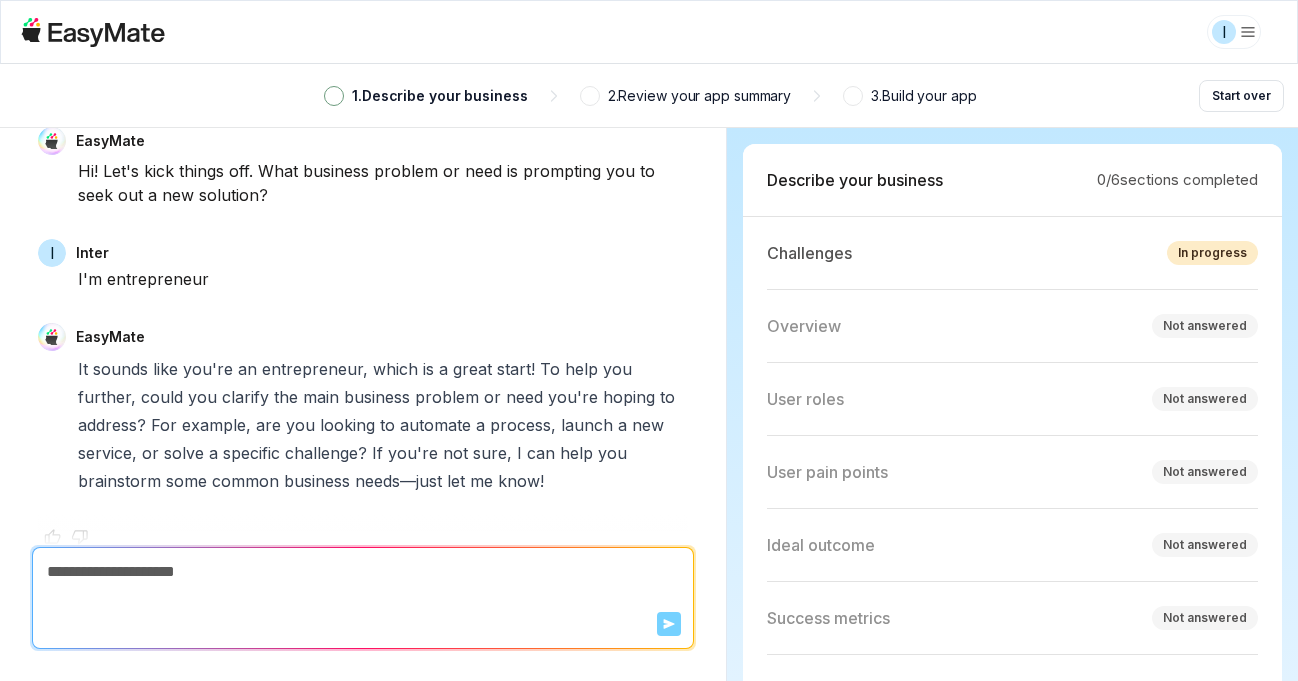 type on "*" 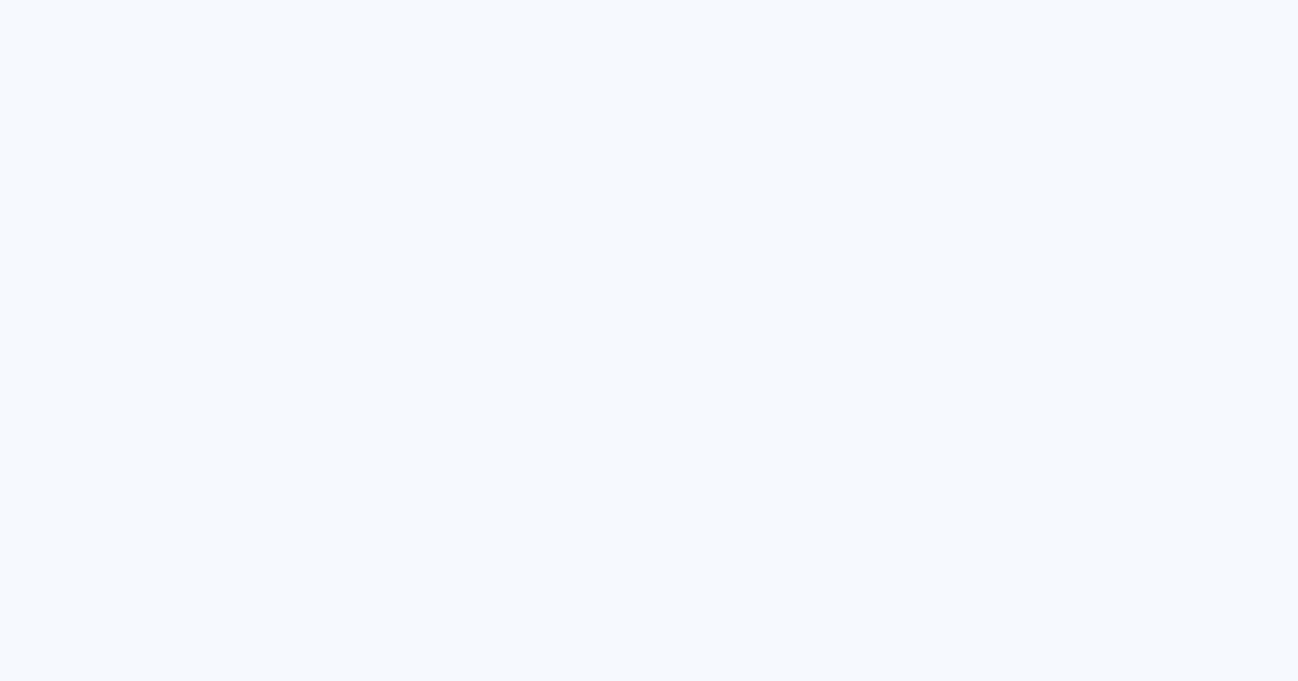 scroll, scrollTop: 0, scrollLeft: 0, axis: both 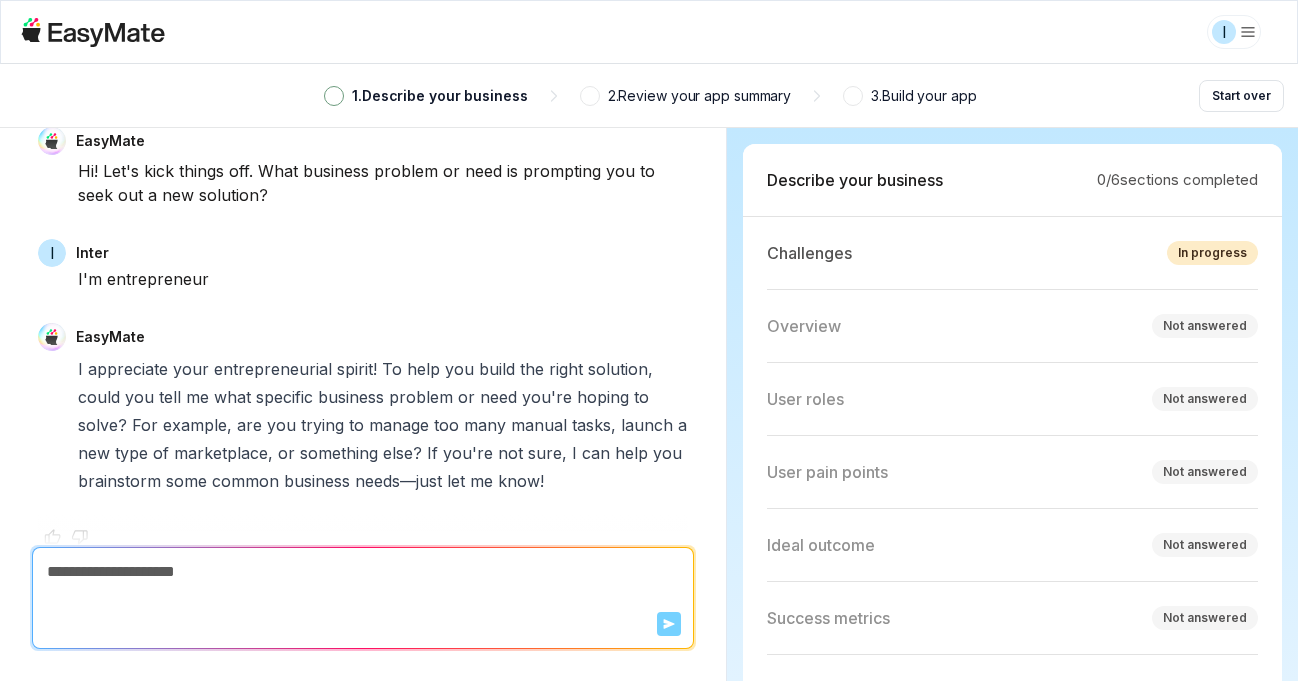 type on "*" 